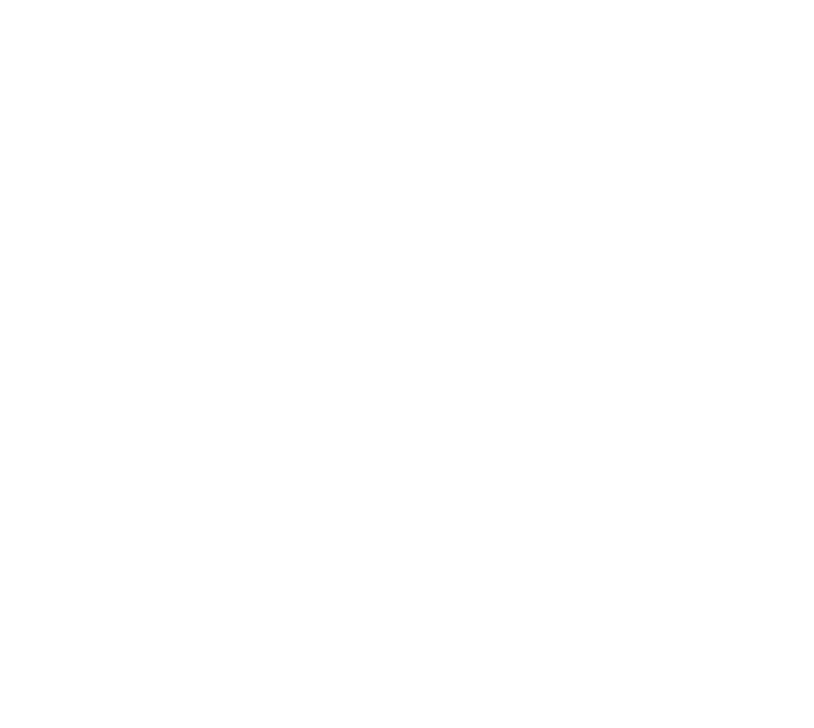 scroll, scrollTop: 0, scrollLeft: 0, axis: both 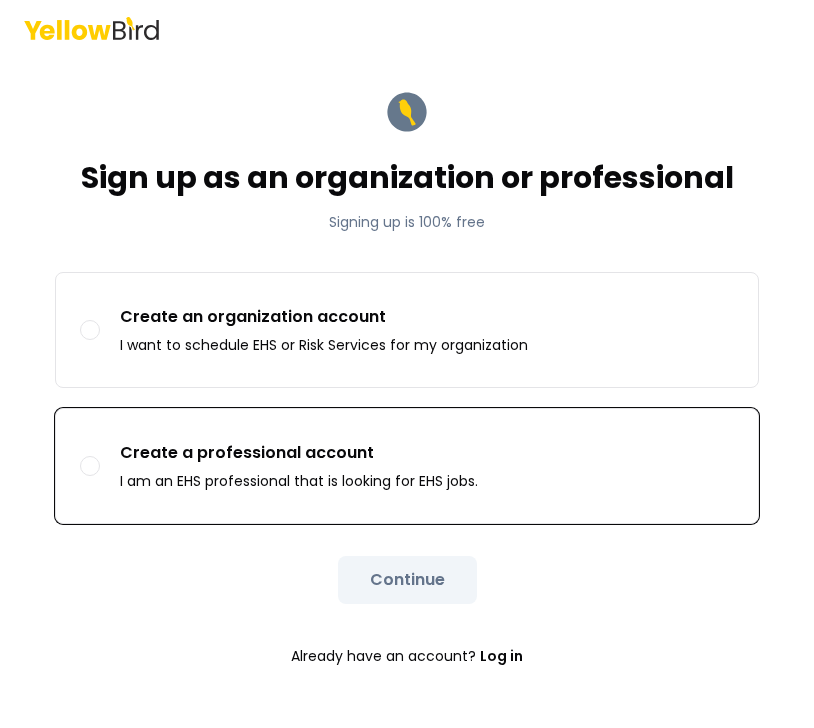 click on "Create a professional account I am an EHS professional that is looking for EHS jobs." at bounding box center (407, 466) 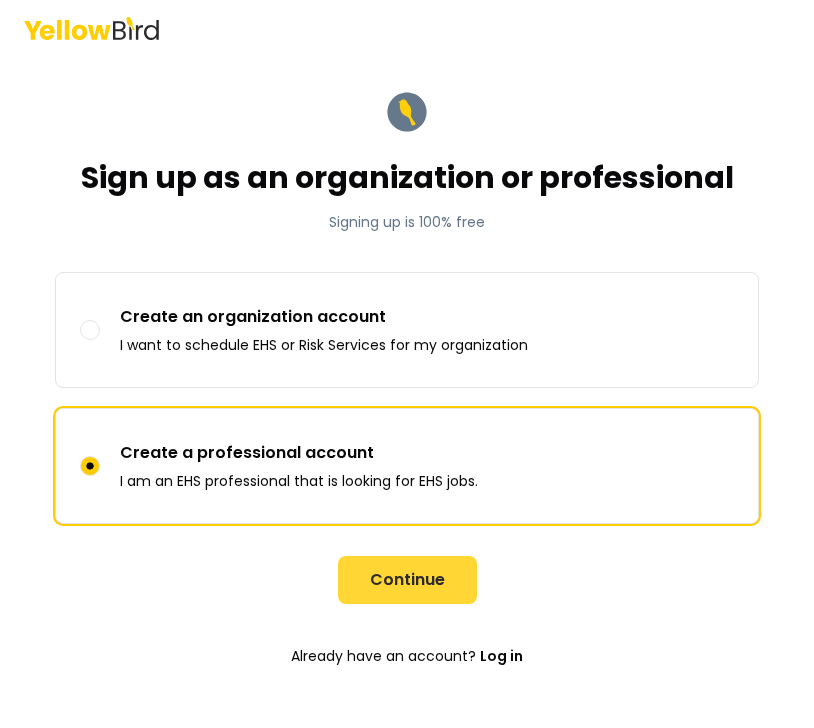 click on "Continue" at bounding box center (407, 580) 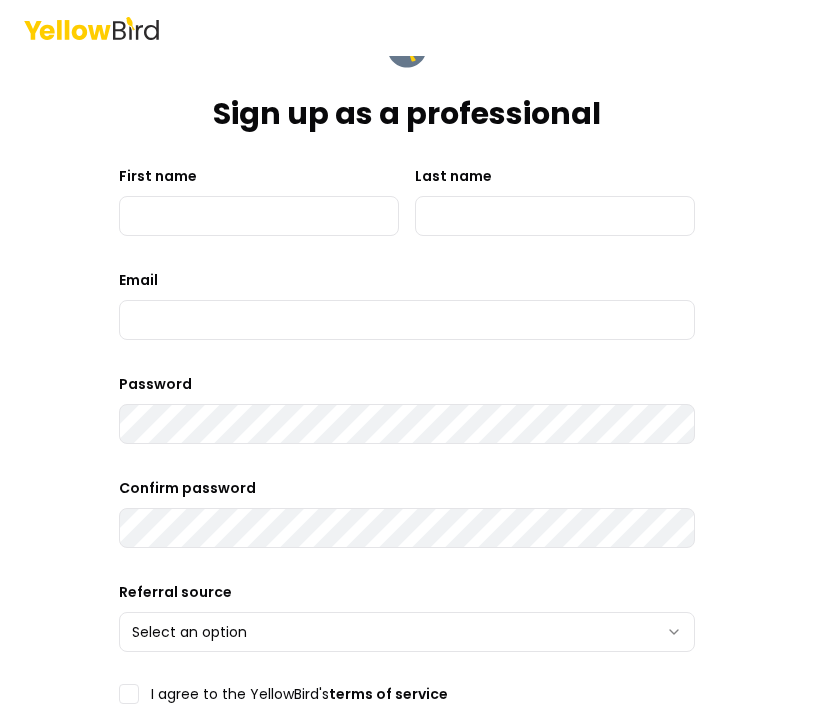 scroll, scrollTop: 0, scrollLeft: 0, axis: both 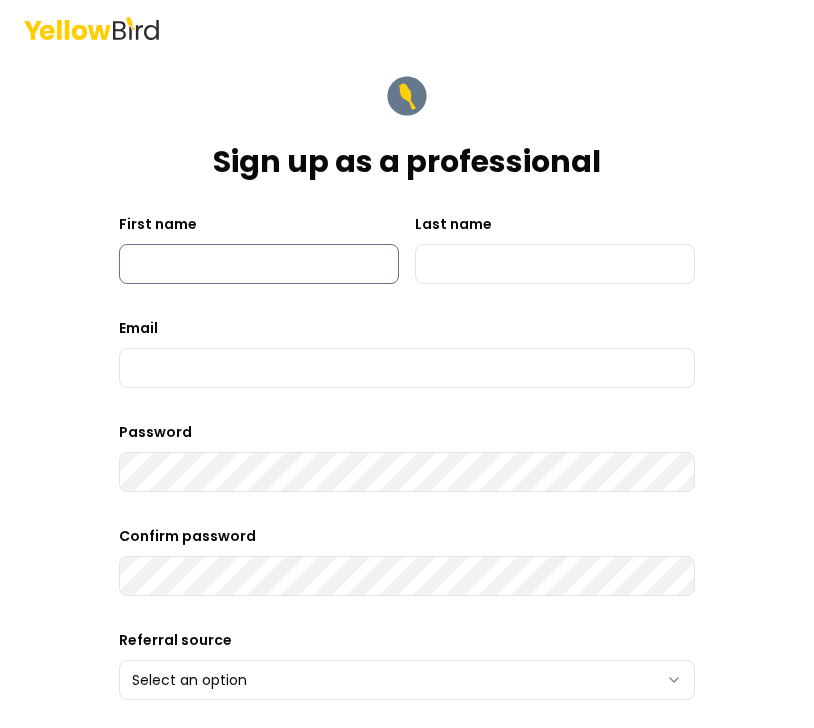 click on "First name" at bounding box center [259, 264] 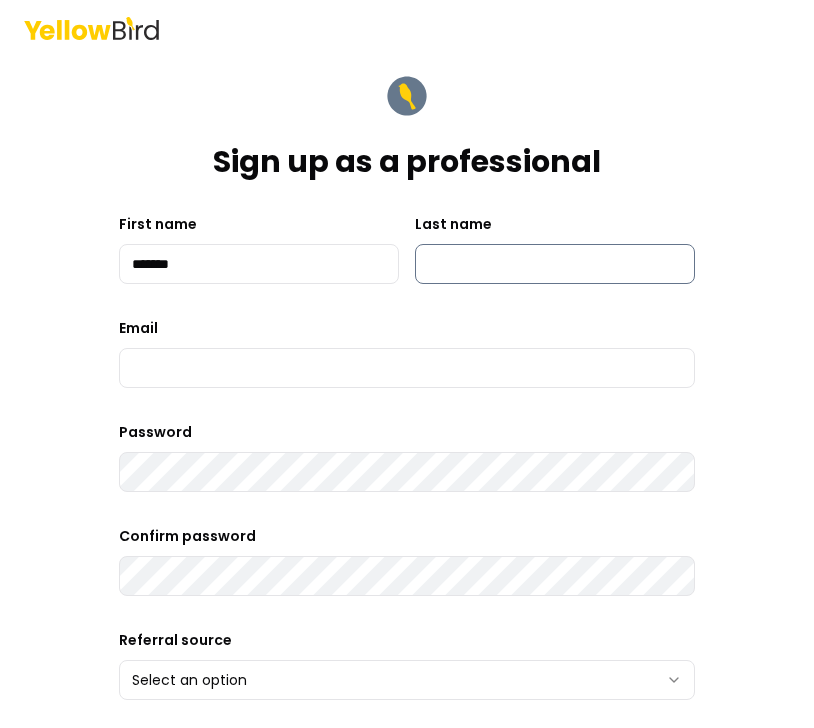 click on "Last name" at bounding box center (555, 264) 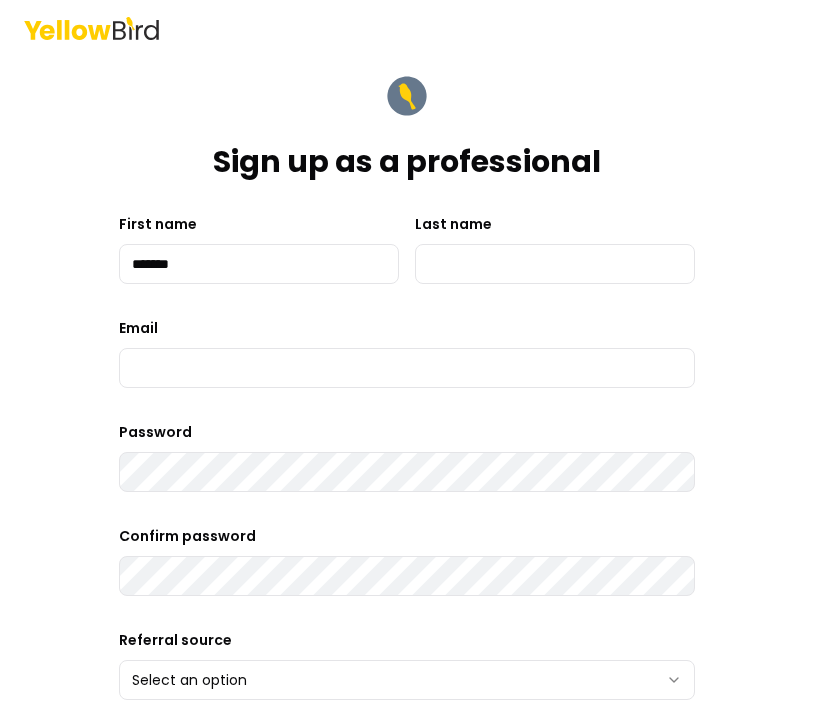 type on "********" 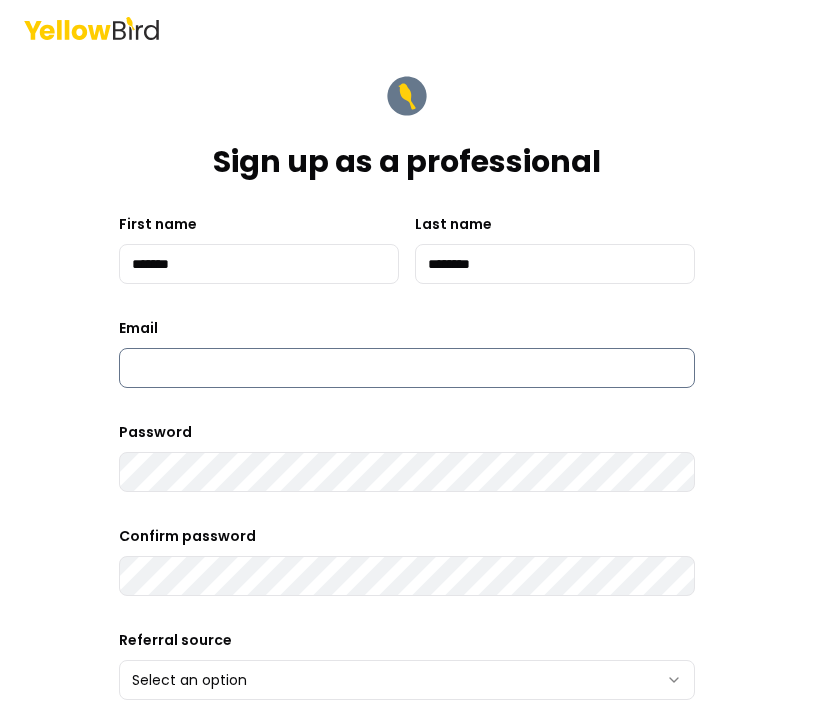 click at bounding box center [407, 368] 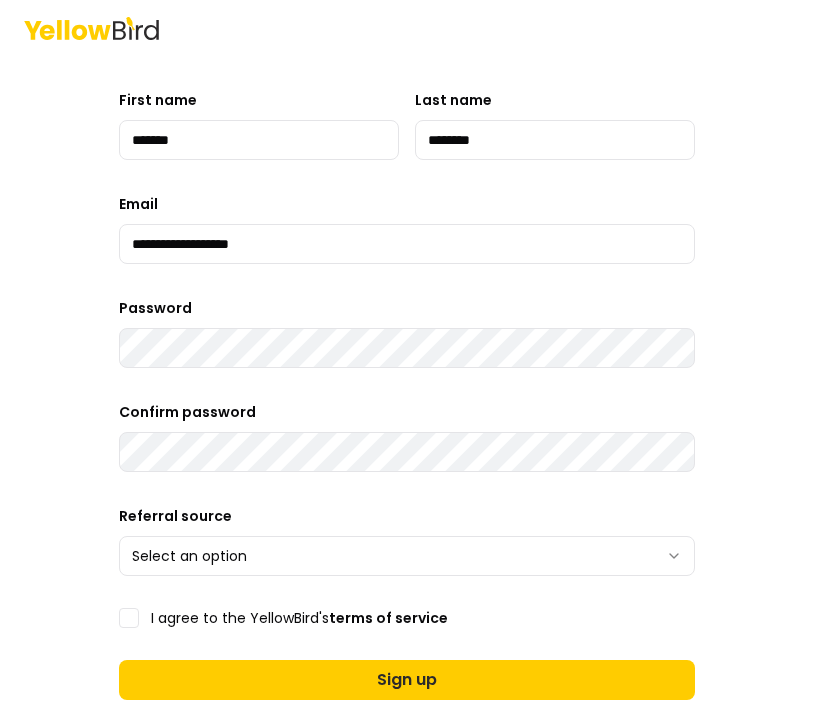 scroll, scrollTop: 169, scrollLeft: 0, axis: vertical 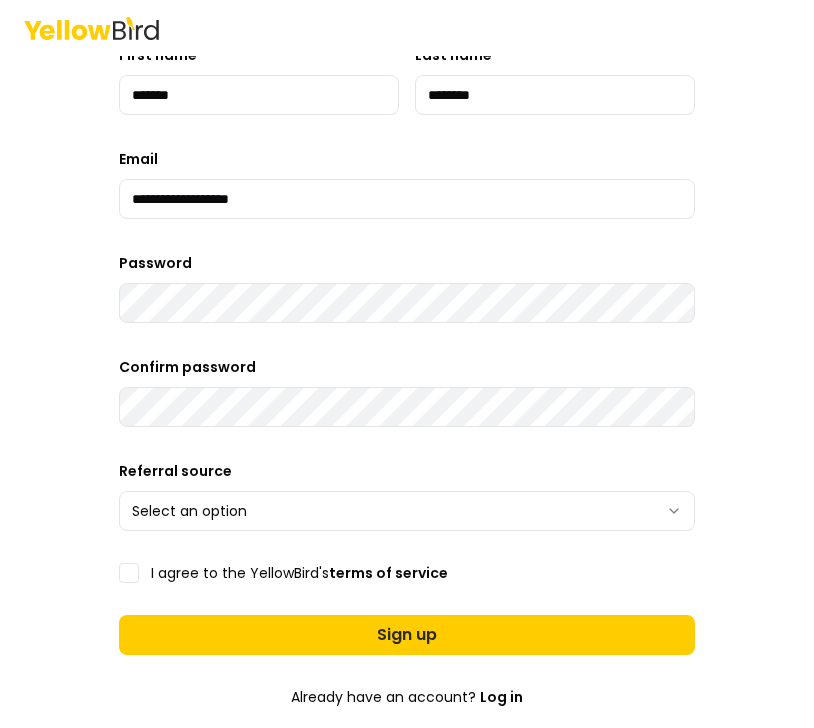 click on "Sign up as a professional [FIRST] [LAST] Email [EMAIL] Password Confirm password Referral source Select an option [TEXT] [TEXT] [TEXT] [TEXT] [TEXT] [TEXT] [TEXT] [TEXT] [TEXT] [TEXT] I agree to the YellowBird's terms of service Sign up Already have an account? Log in Trusted by" at bounding box center (407, 364) 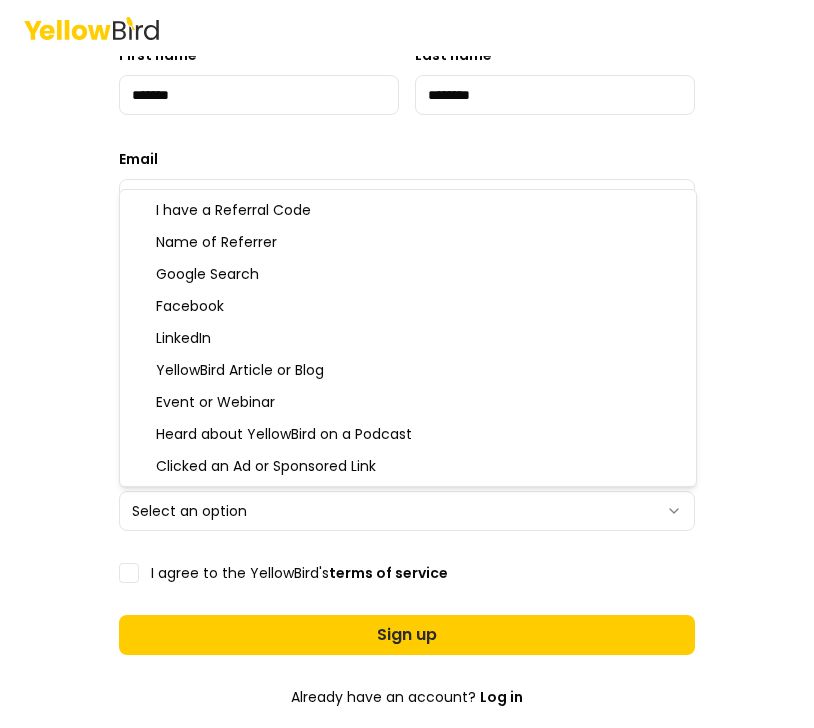 select on "********" 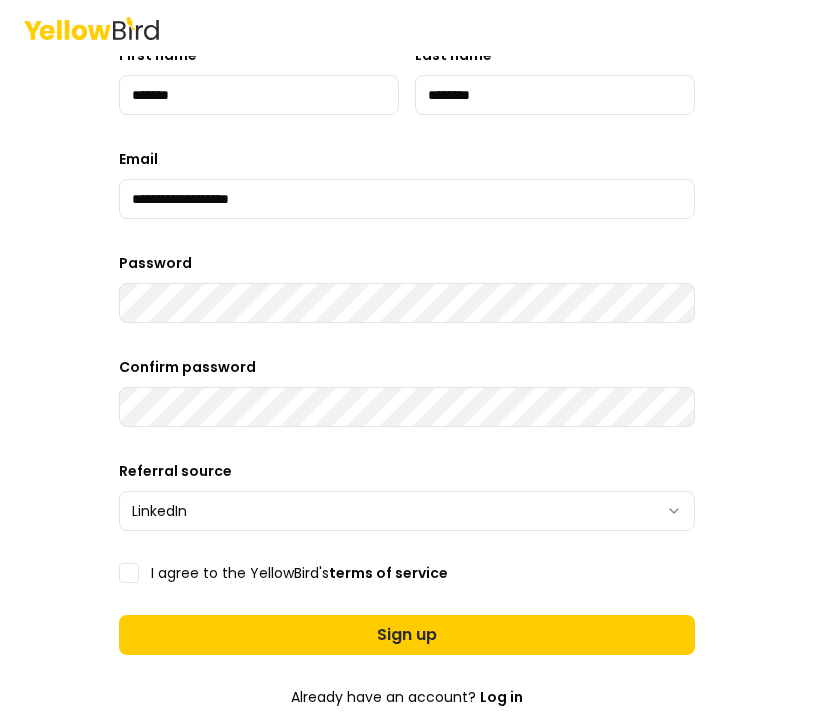 click on "I agree to the YellowBird's  terms of service" at bounding box center [299, 573] 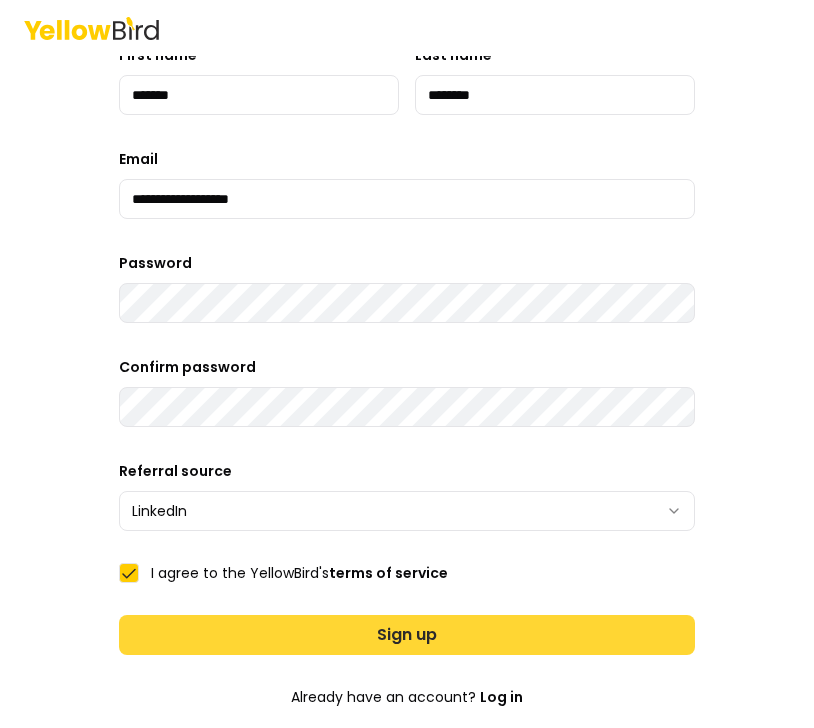 click on "Sign up" at bounding box center (407, 635) 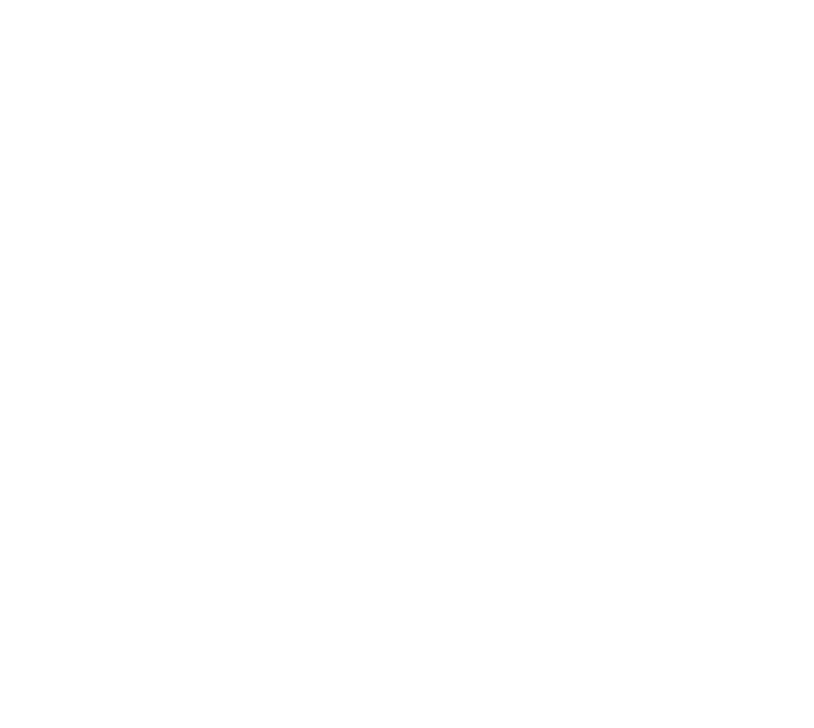 scroll, scrollTop: 0, scrollLeft: 0, axis: both 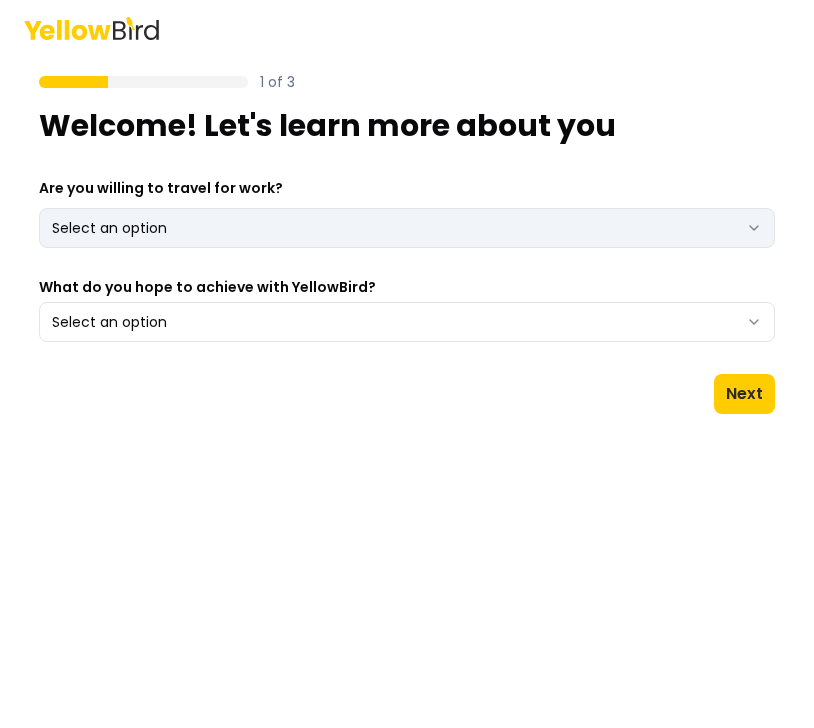 click on "1 of 3 Welcome! Let's learn more about you Are you willing to travel for work? Select an option *** ** What do you hope to achieve with YellowBird? Select an option Next" at bounding box center [407, 364] 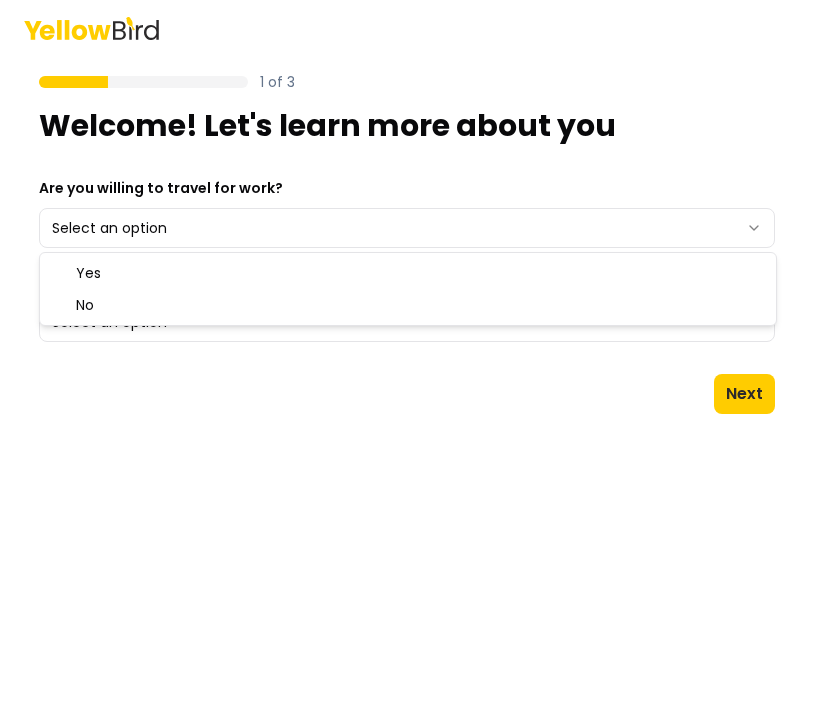 select on "**" 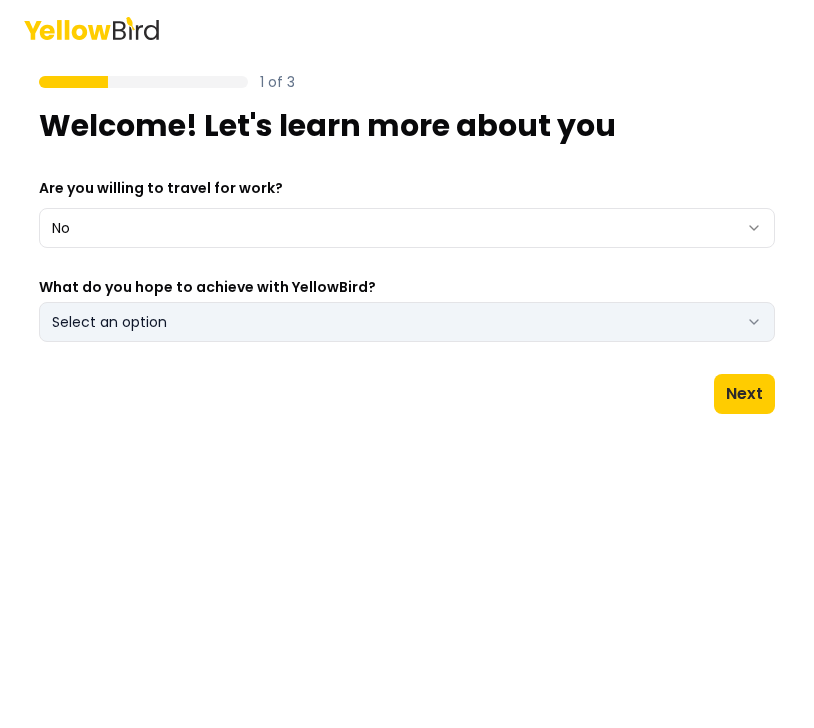 click on "Select an option" at bounding box center [407, 322] 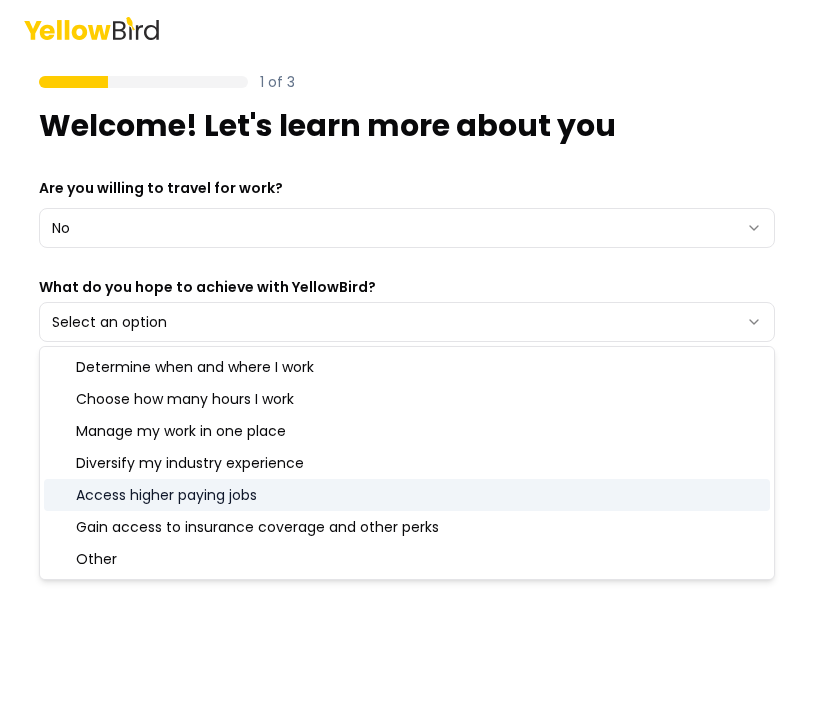 click on "Access higher paying jobs" at bounding box center [407, 495] 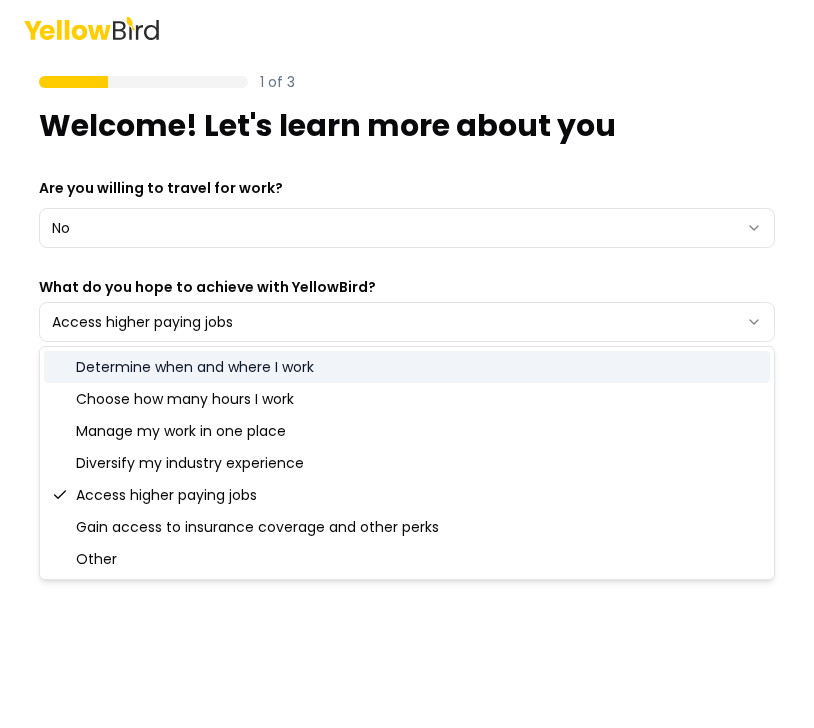 click on "Determine when and where I work" at bounding box center (407, 367) 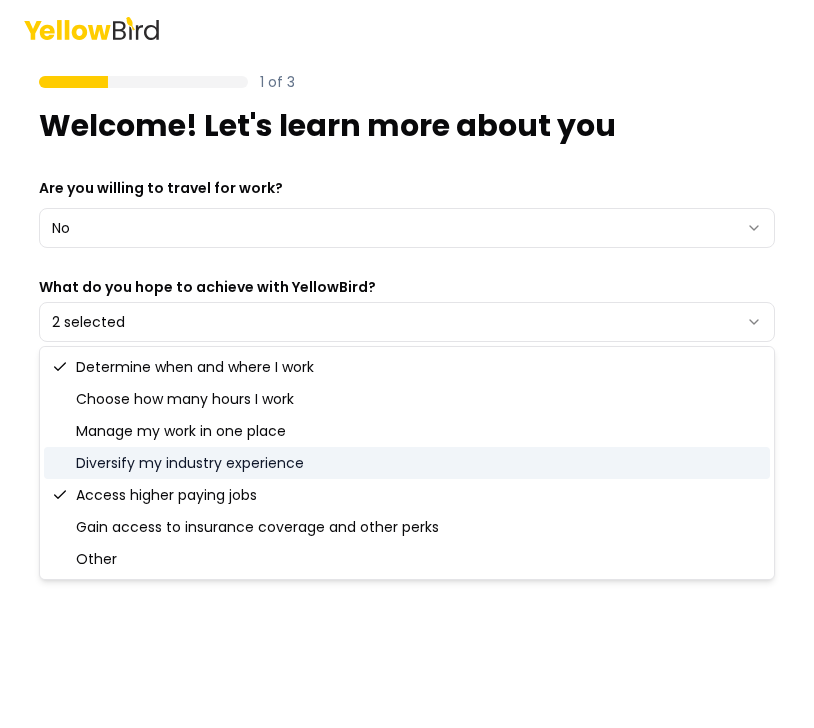 click on "Diversify my industry experience" at bounding box center (407, 463) 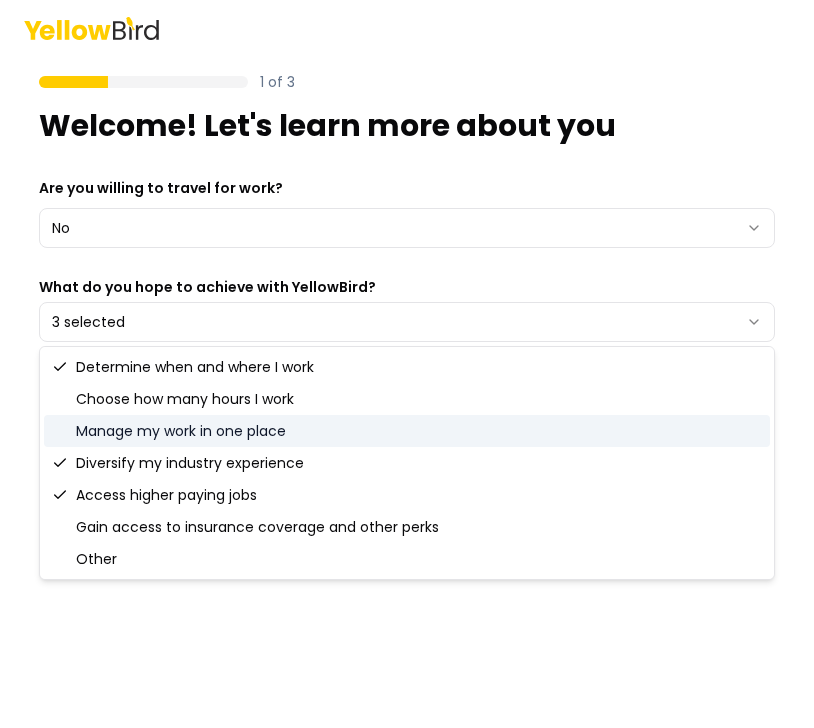 click on "Manage my work in one place" at bounding box center [407, 431] 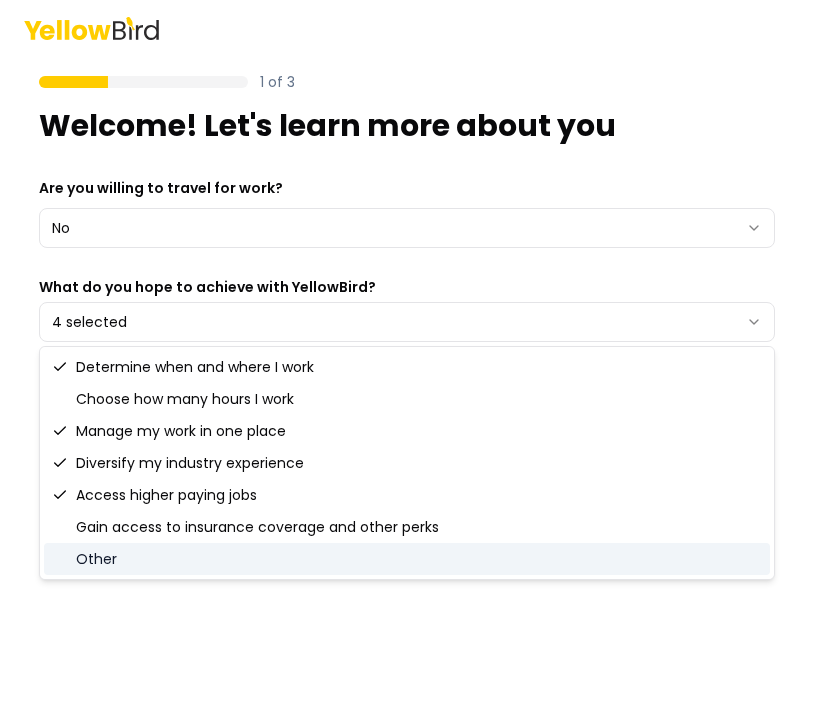 click on "1 of 3 Welcome! Let's learn more about you Are you willing to travel for work? No *** ** What do you hope to achieve with YellowBird? 4 selected Next" at bounding box center [407, 392] 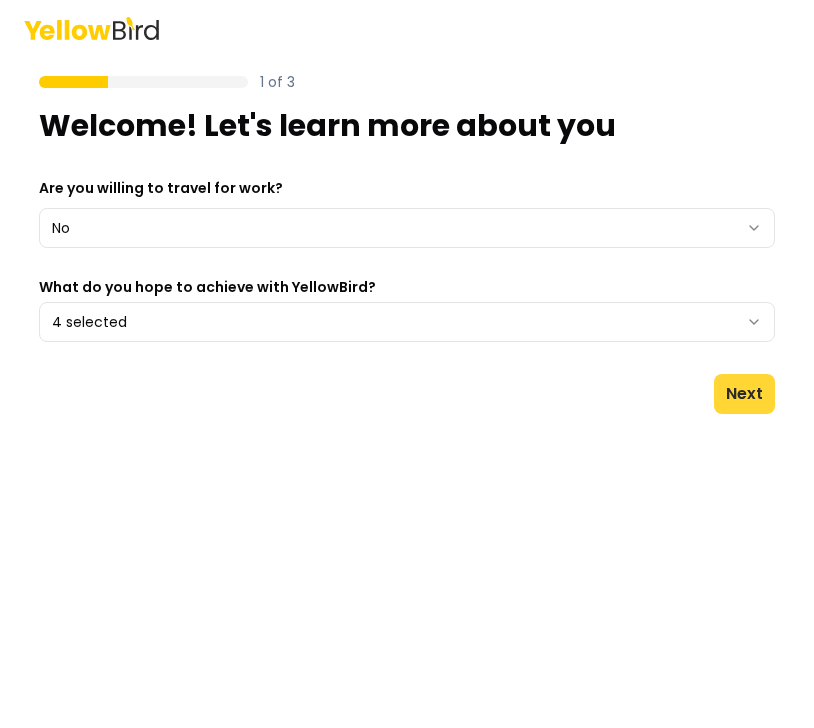 click on "Next" at bounding box center [744, 394] 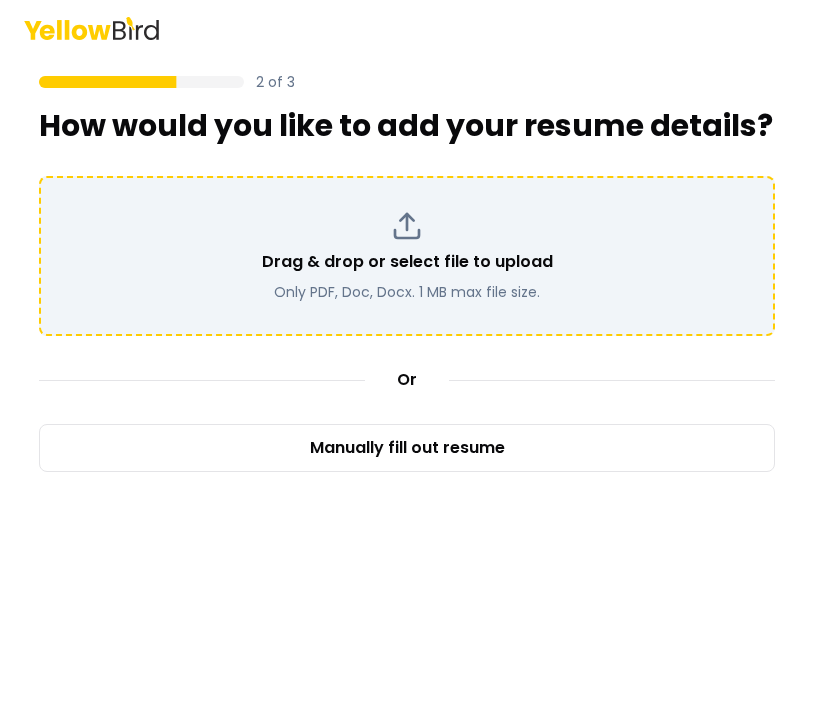 click on "Drag & drop or select file to upload Only PDF, Doc, Docx. 1 MB max file size." at bounding box center (407, 256) 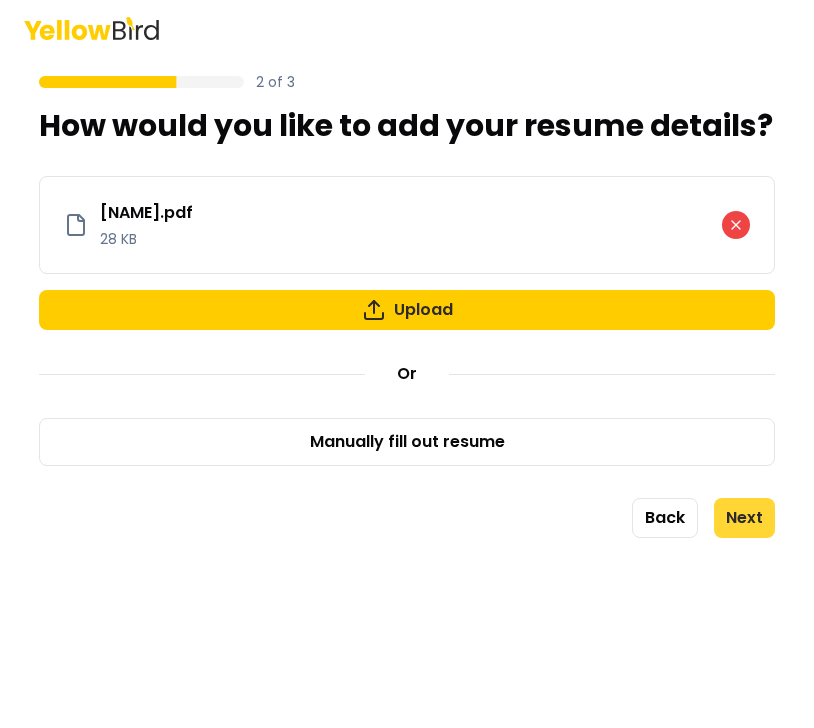 click on "Next" at bounding box center (744, 518) 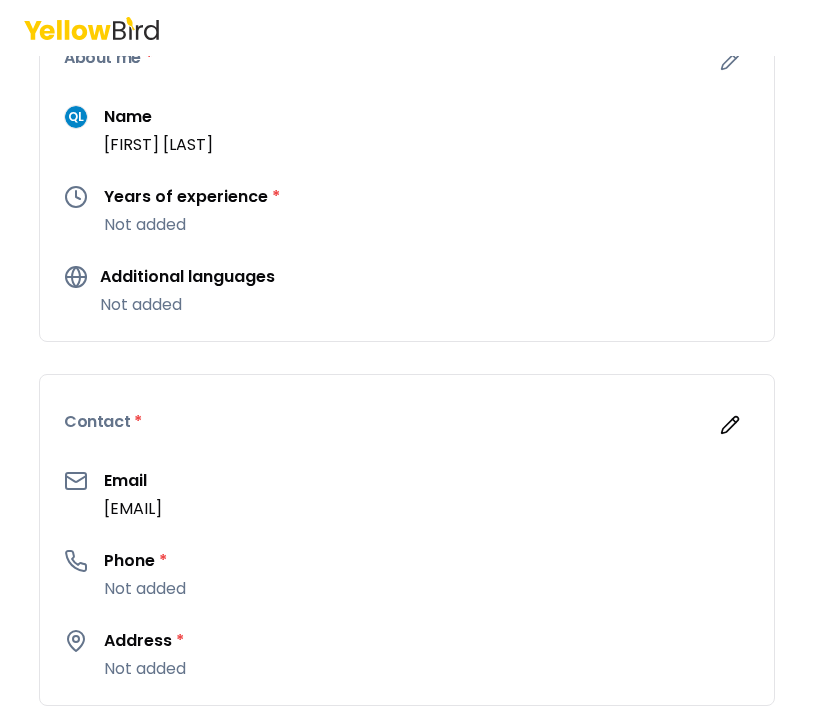 scroll, scrollTop: 171, scrollLeft: 0, axis: vertical 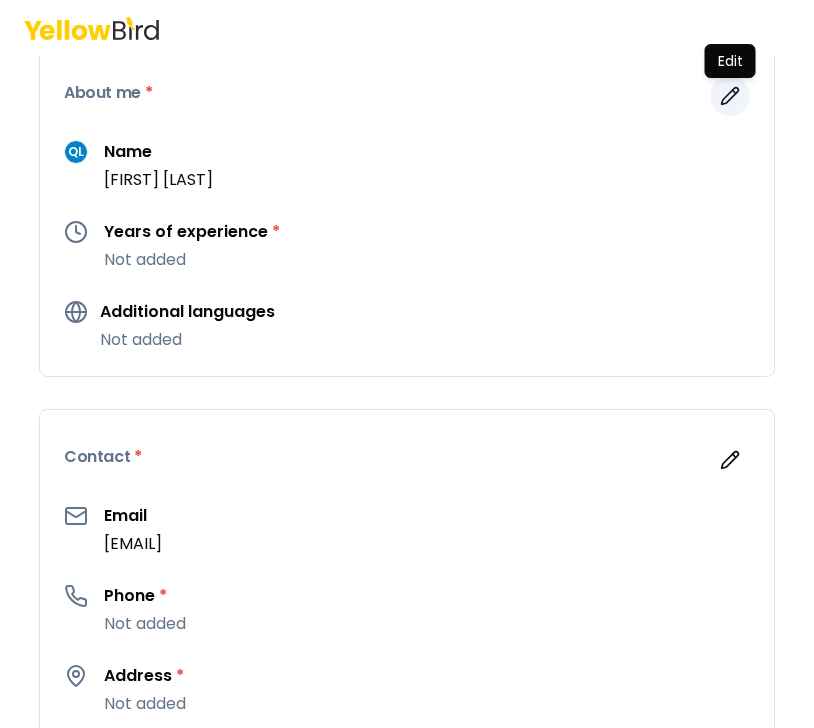 click 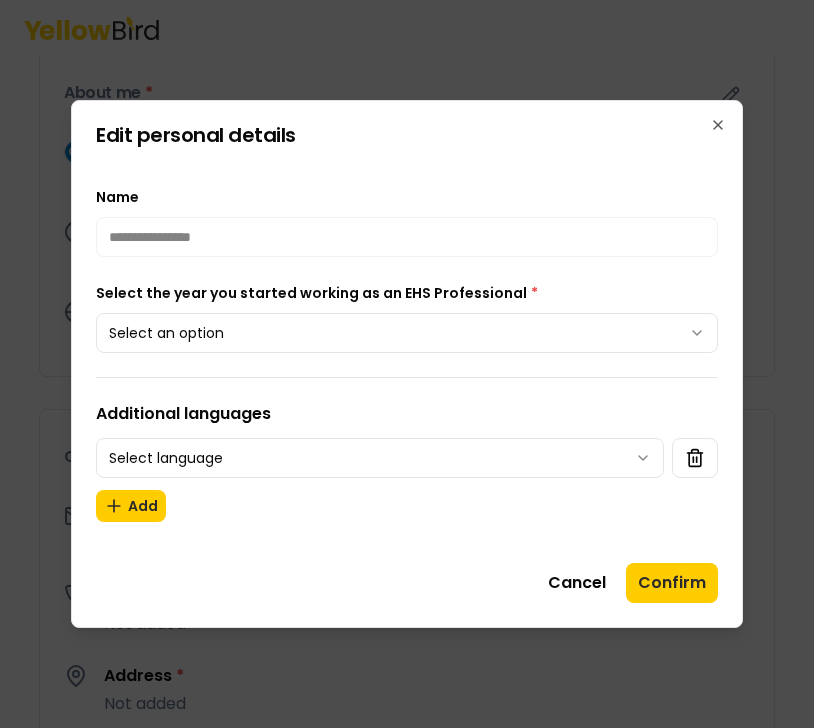 click on "Select an option" at bounding box center [407, 333] 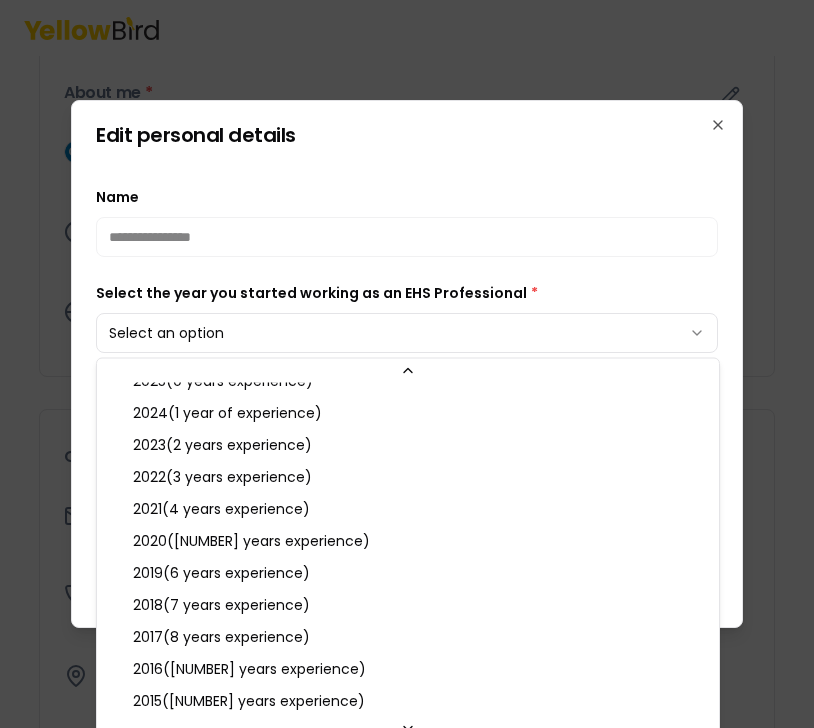 scroll, scrollTop: 24, scrollLeft: 0, axis: vertical 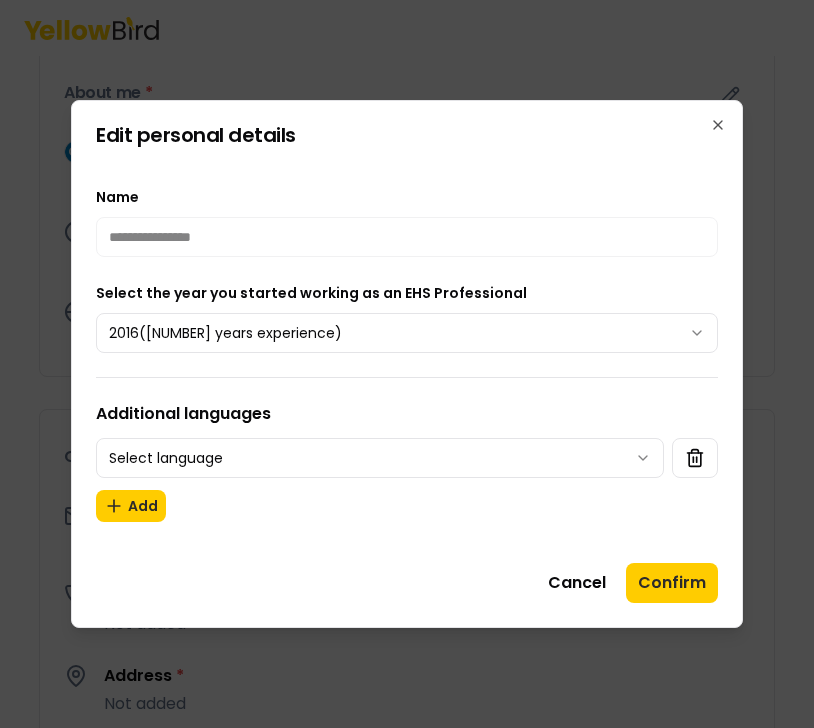 click on "Select language" at bounding box center [380, 458] 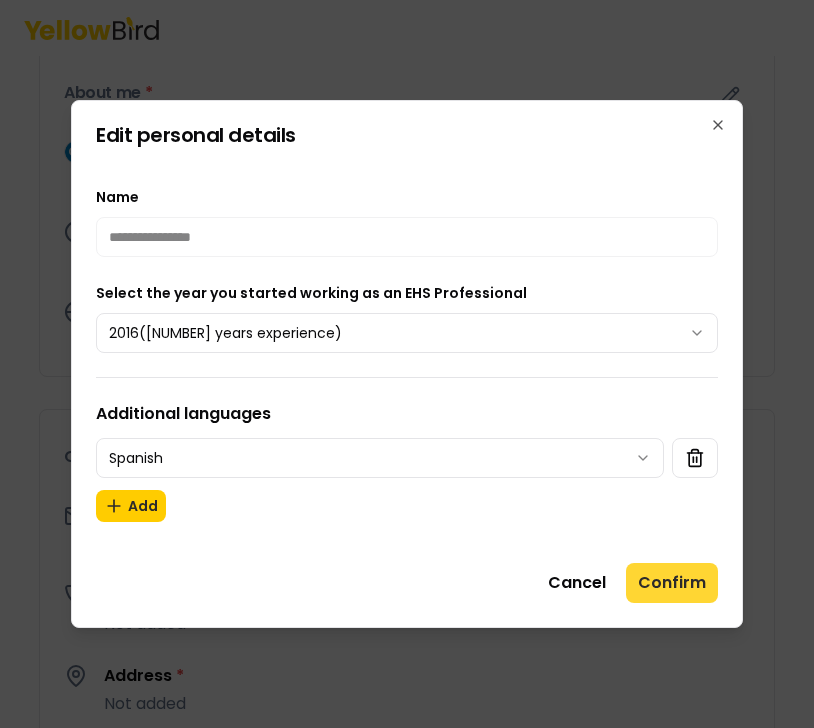 click on "Confirm" at bounding box center (672, 583) 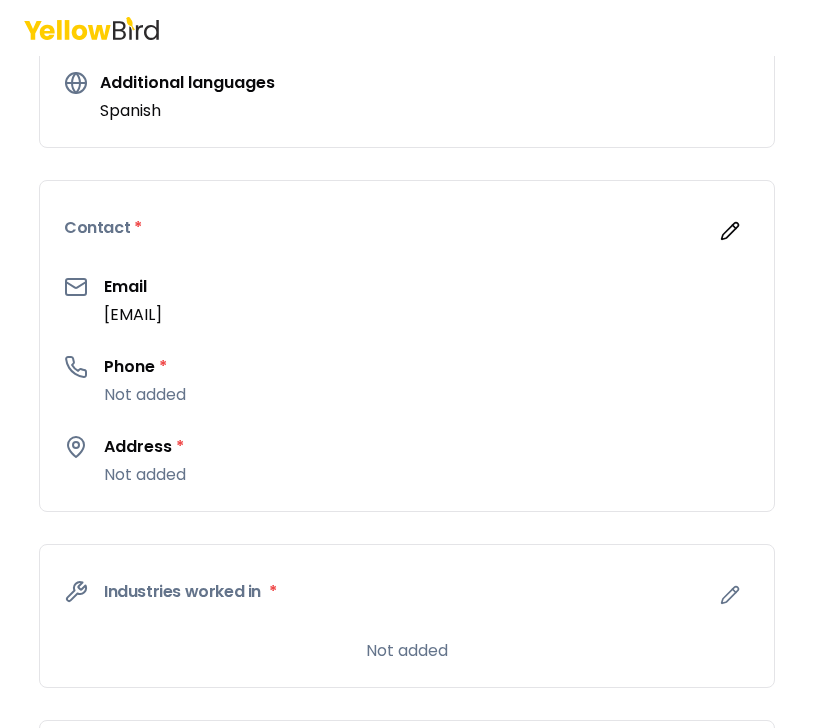 scroll, scrollTop: 529, scrollLeft: 0, axis: vertical 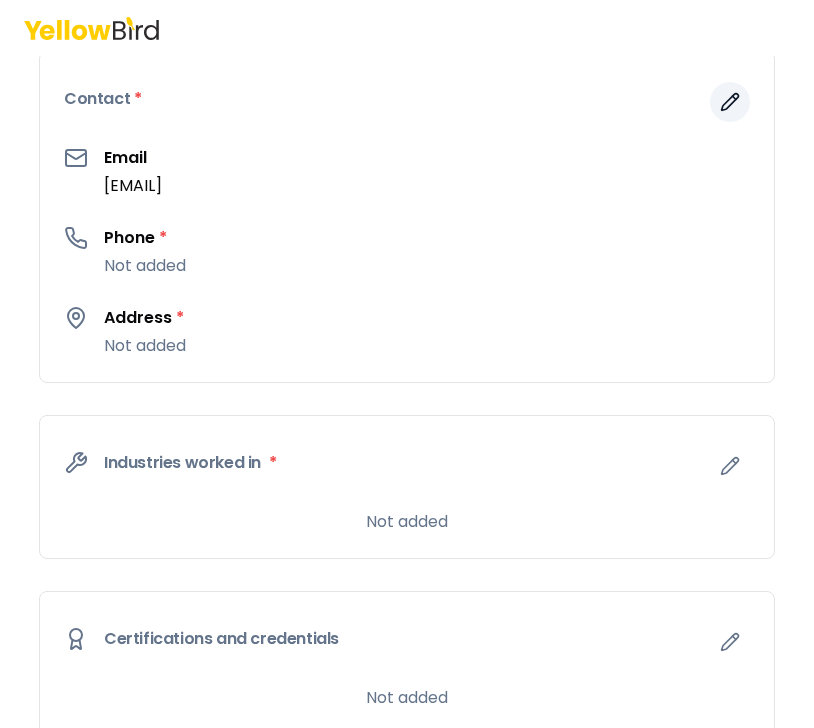 click 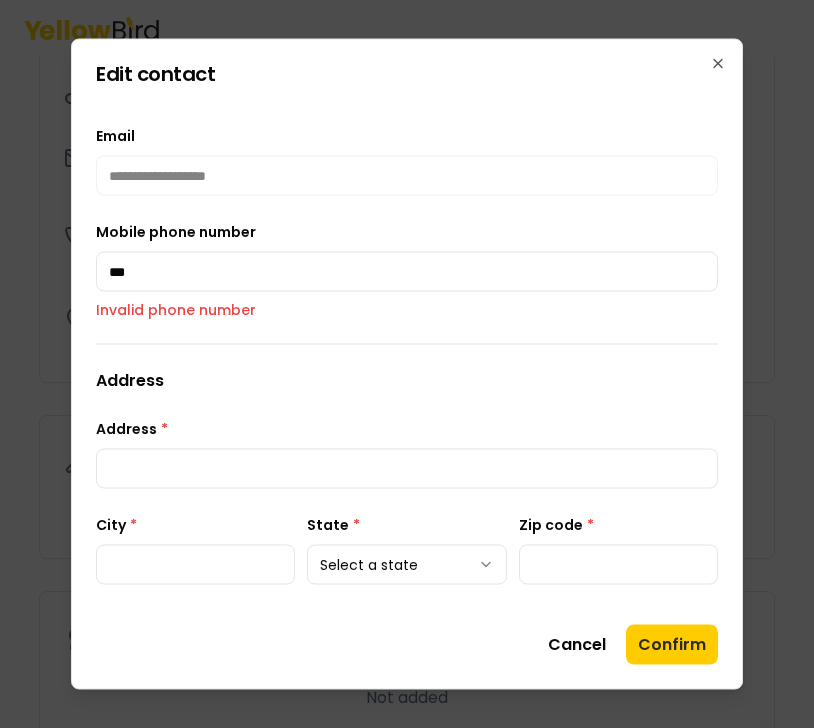 type on "**********" 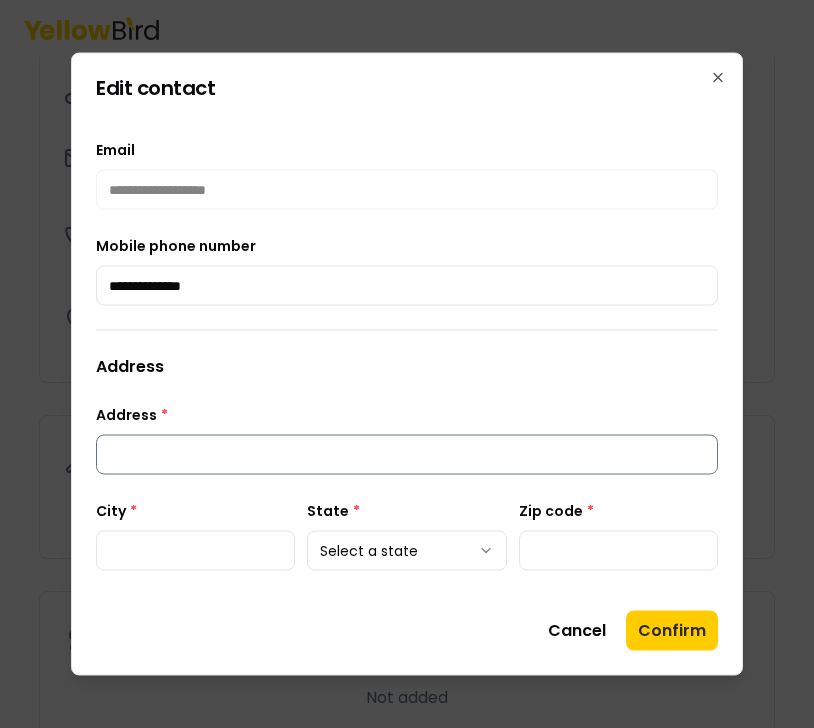click on "Address *" at bounding box center (407, 455) 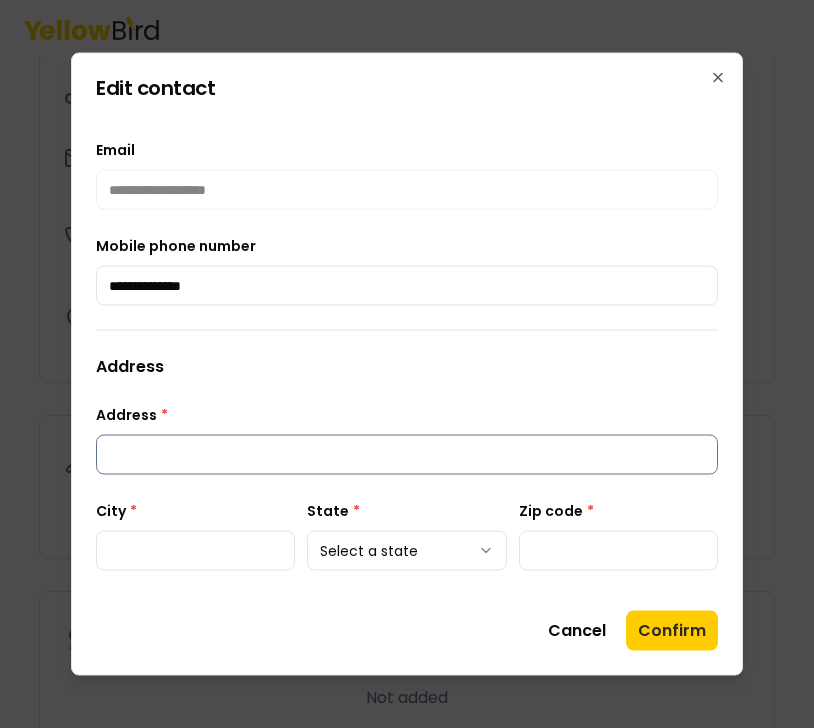 type on "**********" 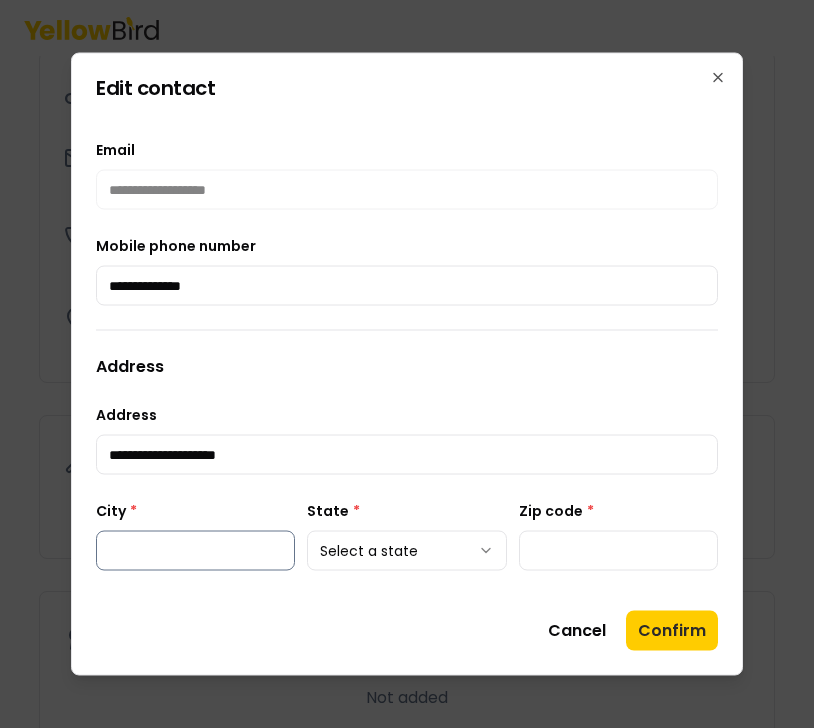 click on "City *" at bounding box center [195, 551] 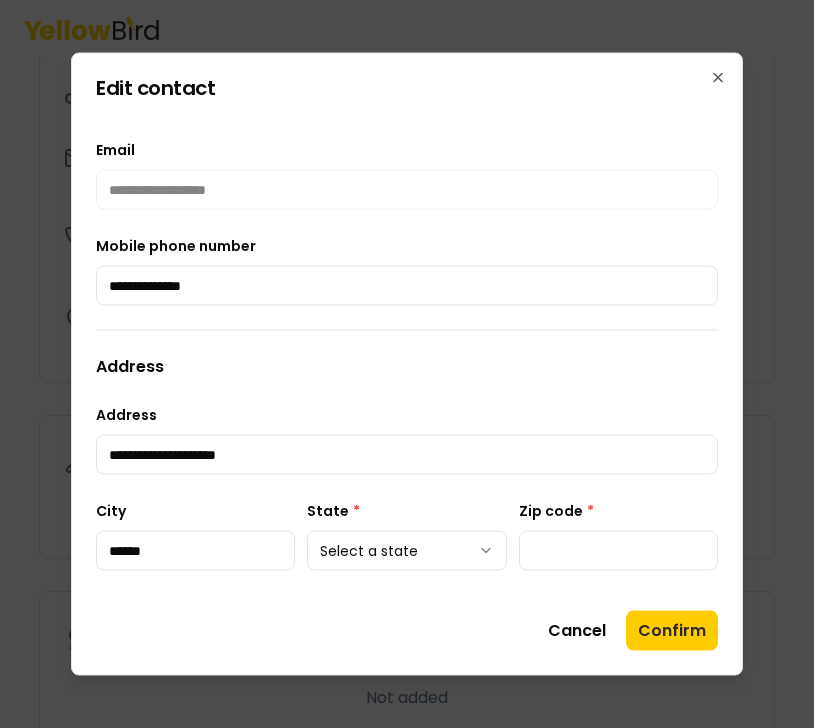 click on "**********" at bounding box center [407, 364] 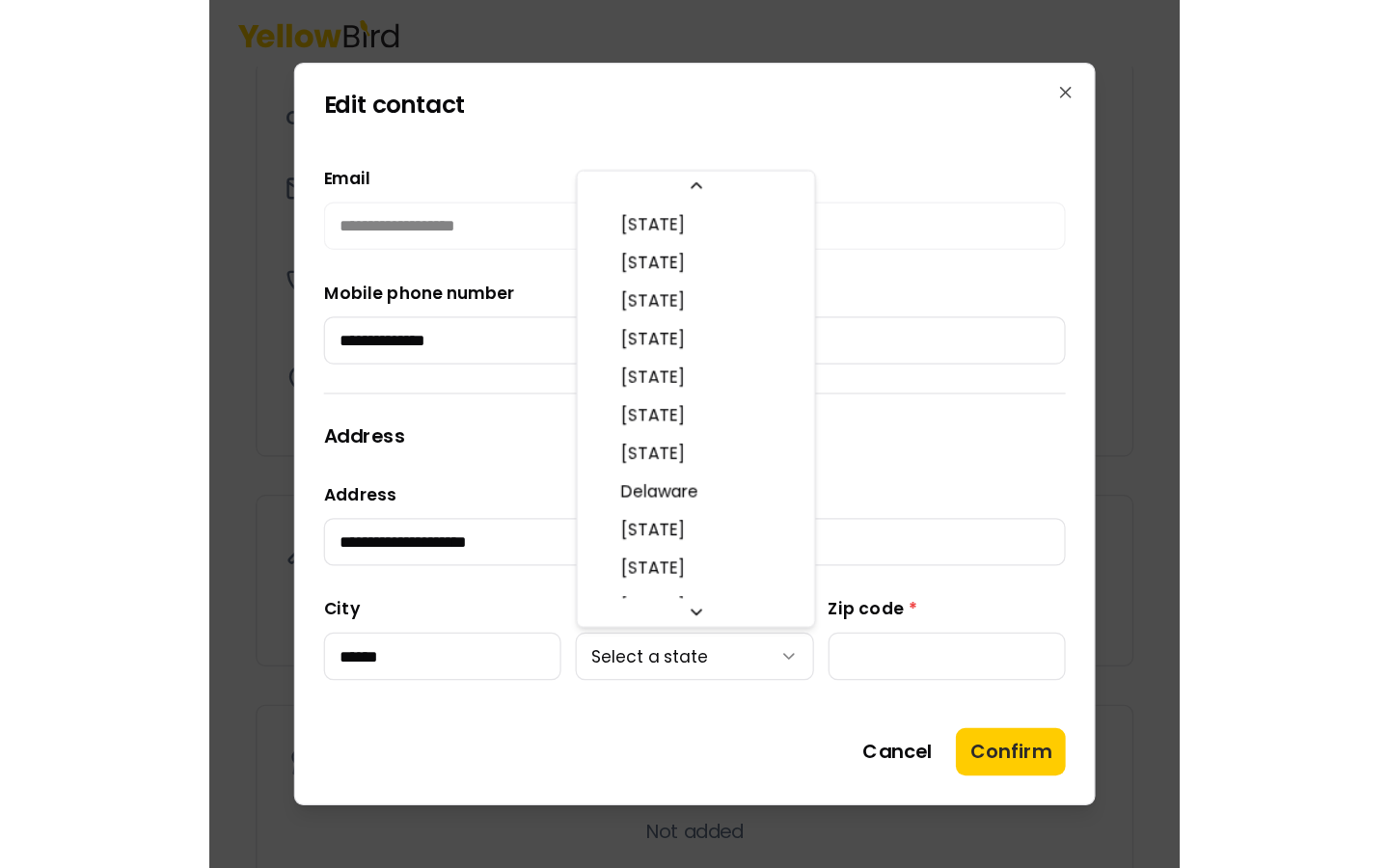 scroll, scrollTop: 680, scrollLeft: 0, axis: vertical 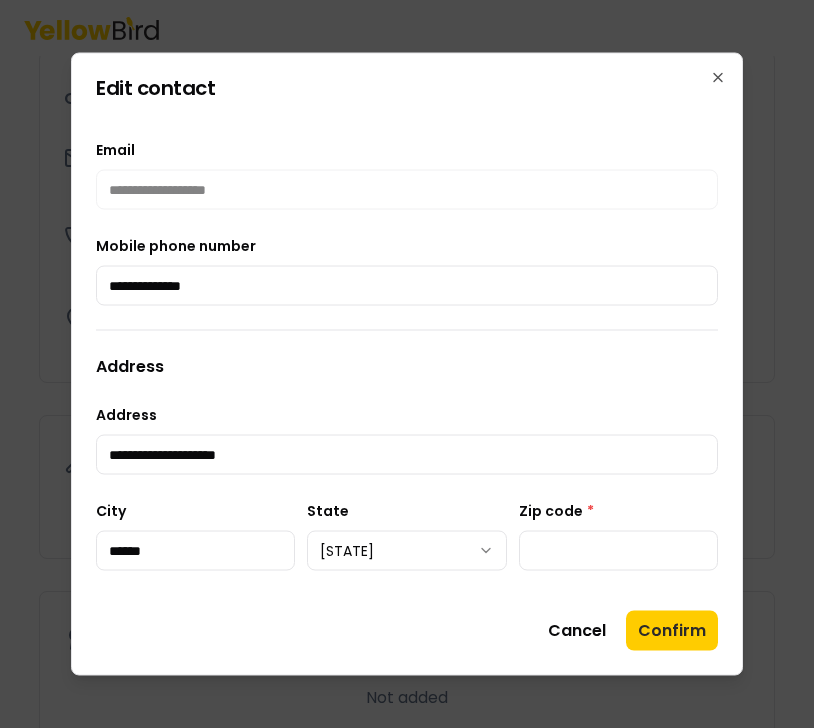 click on "**********" at bounding box center (407, 354) 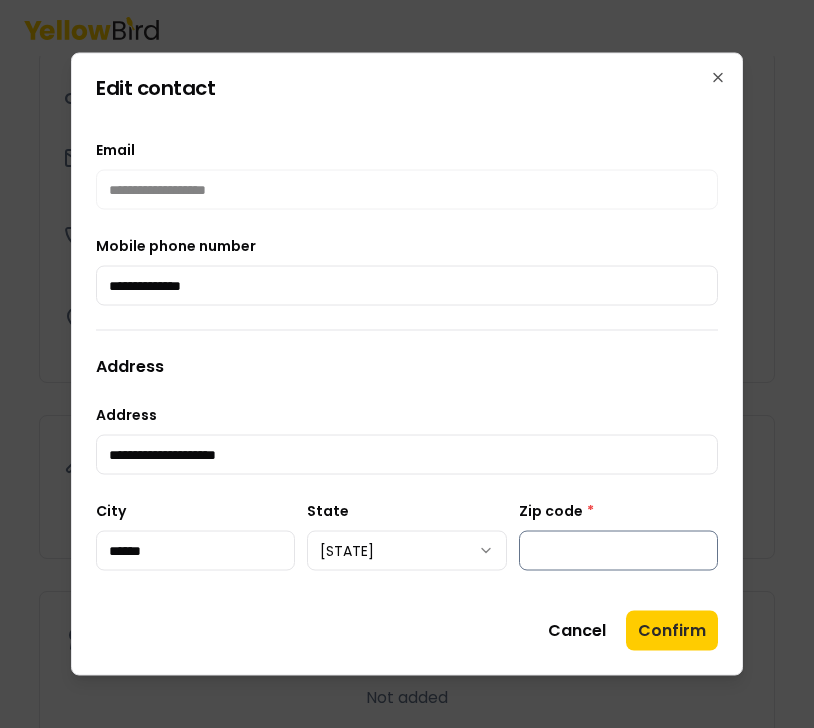 click on "Zip code *" at bounding box center (618, 551) 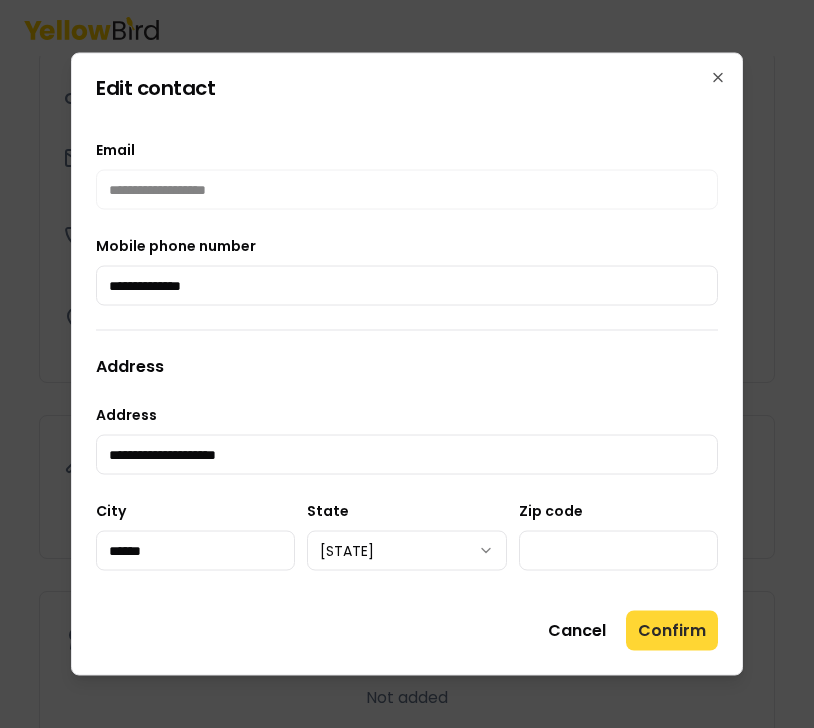 type on "*****" 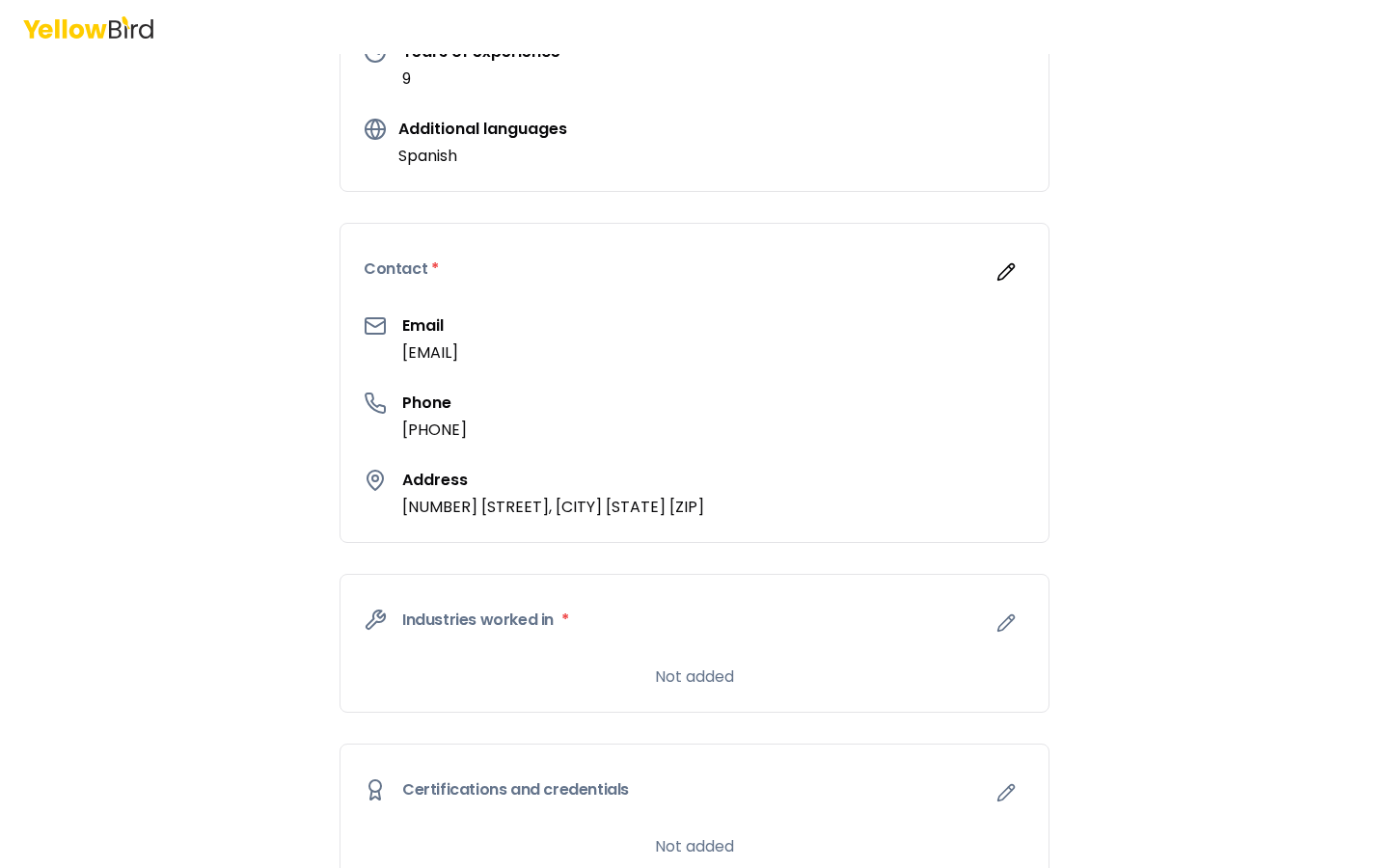 scroll, scrollTop: 546, scrollLeft: 0, axis: vertical 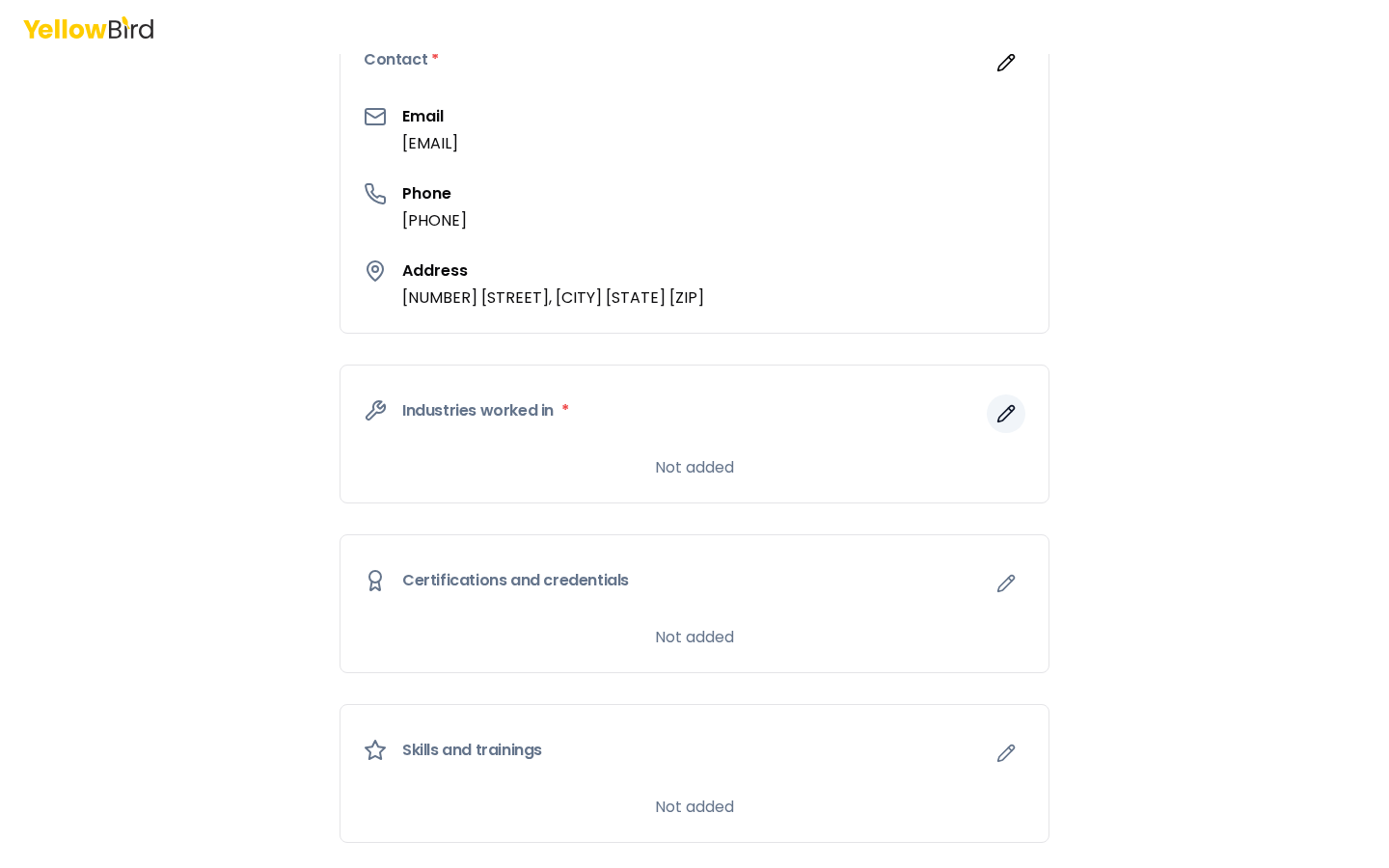 click 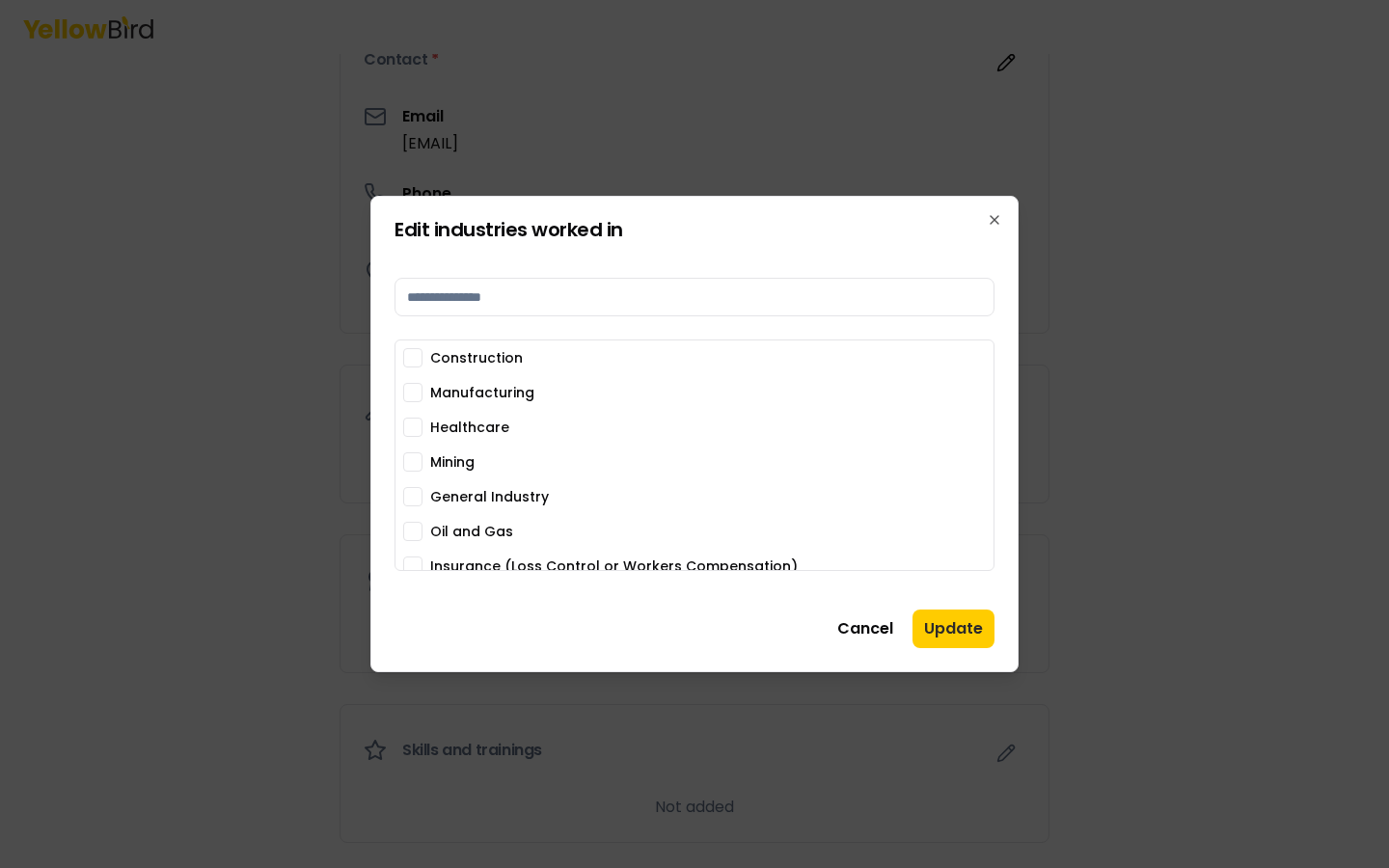 click on "Construction" at bounding box center [413, 358] 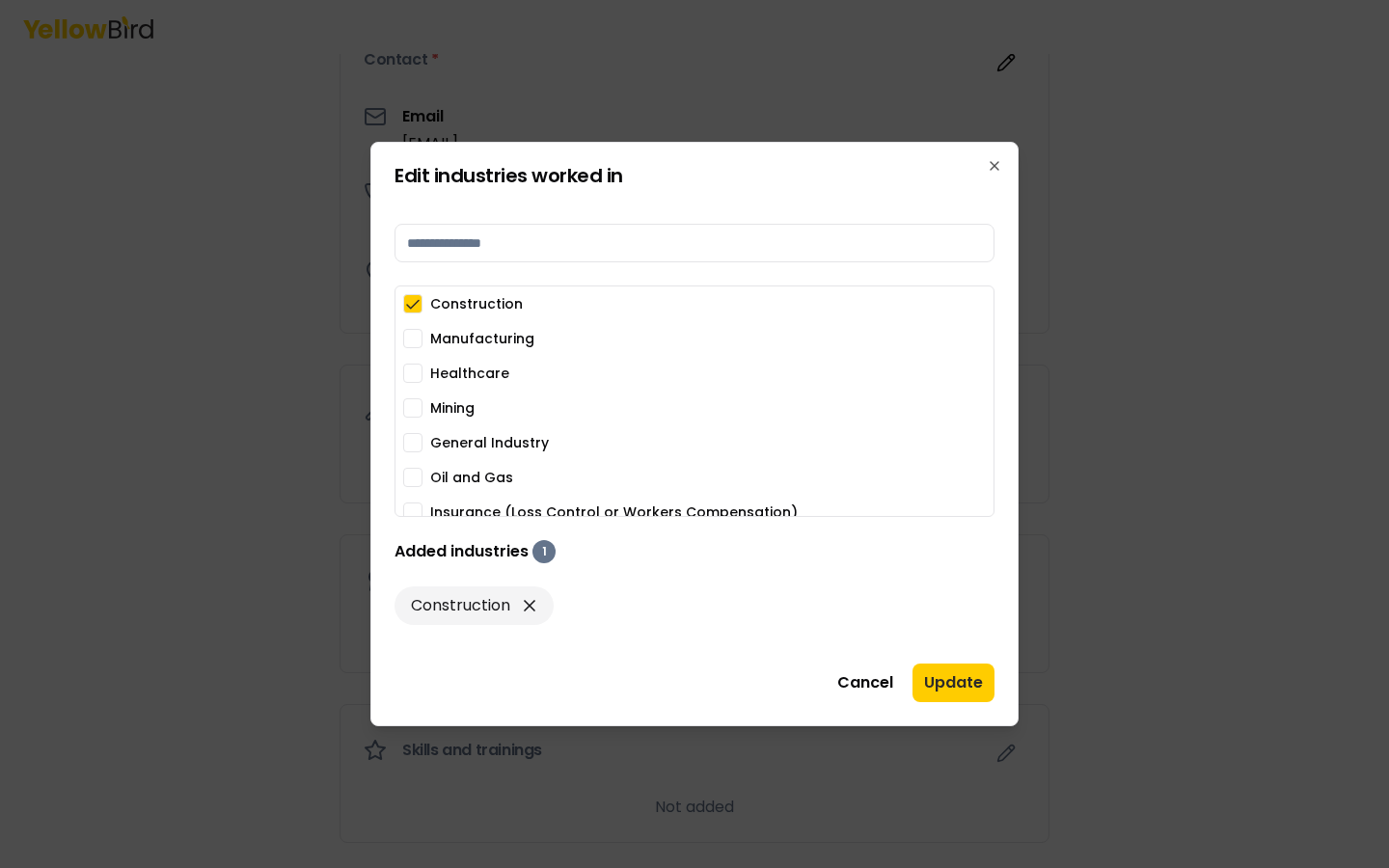 click on "Manufacturing" at bounding box center (413, 339) 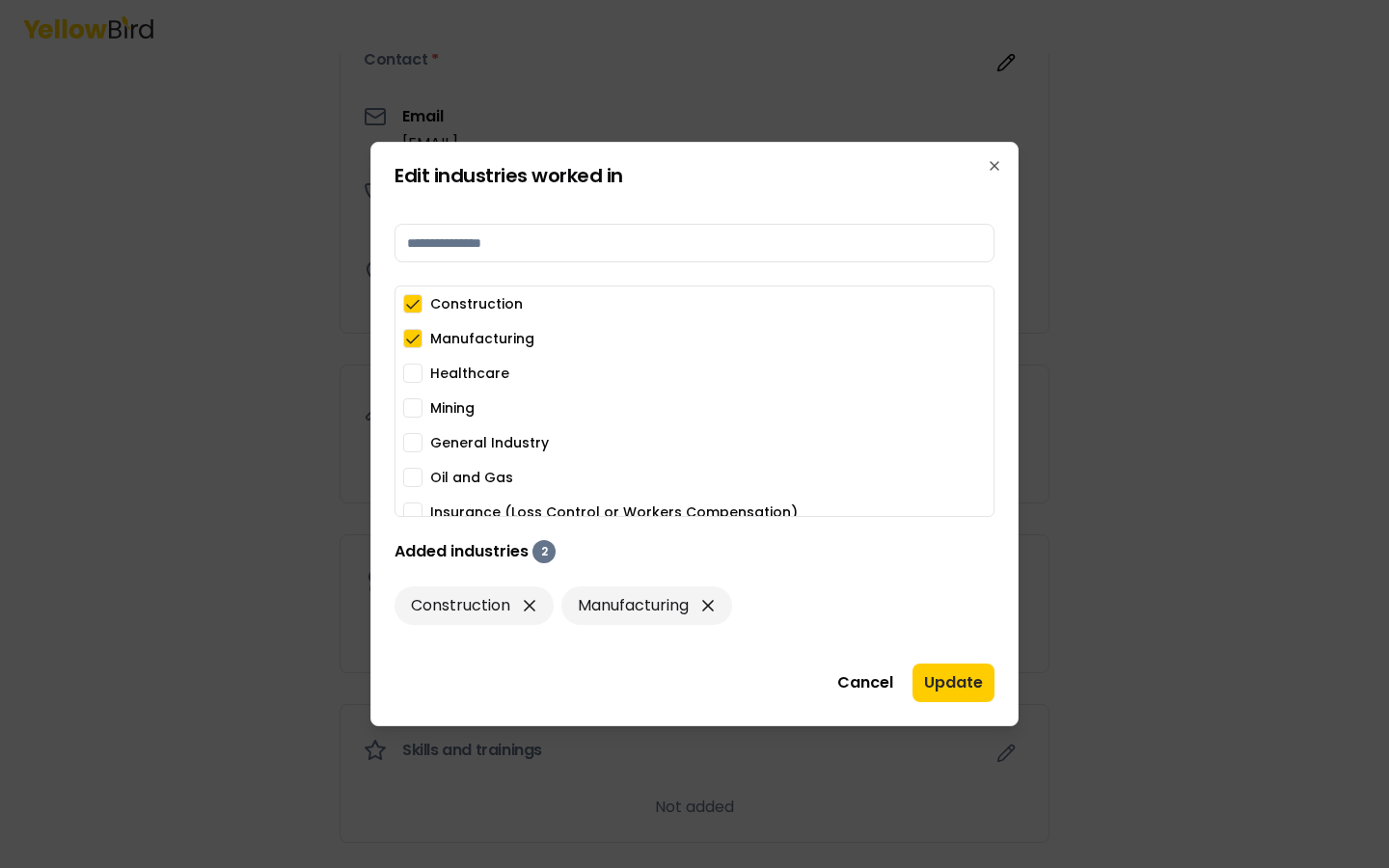 click on "Healthcare" at bounding box center [413, 373] 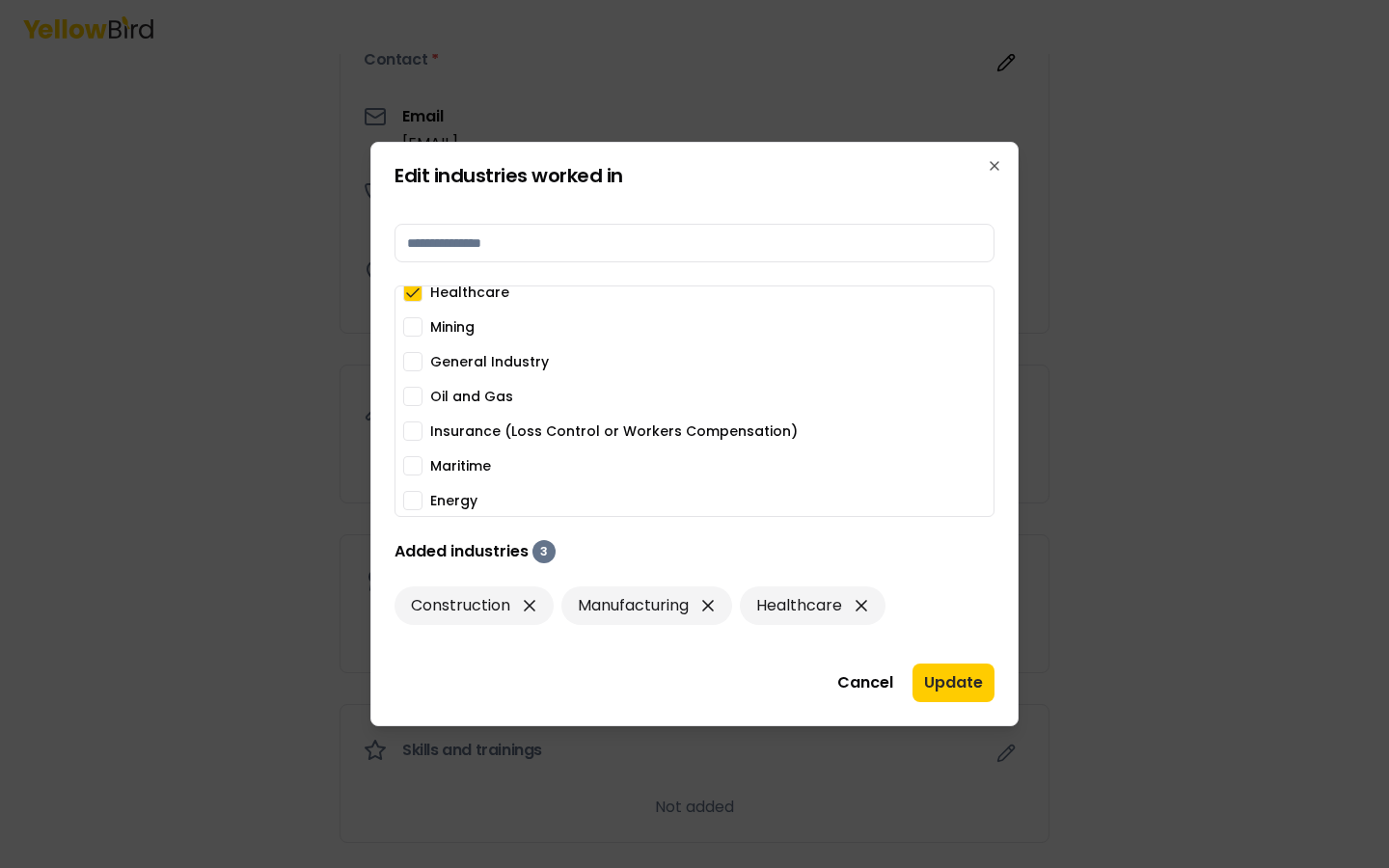 scroll, scrollTop: 152, scrollLeft: 0, axis: vertical 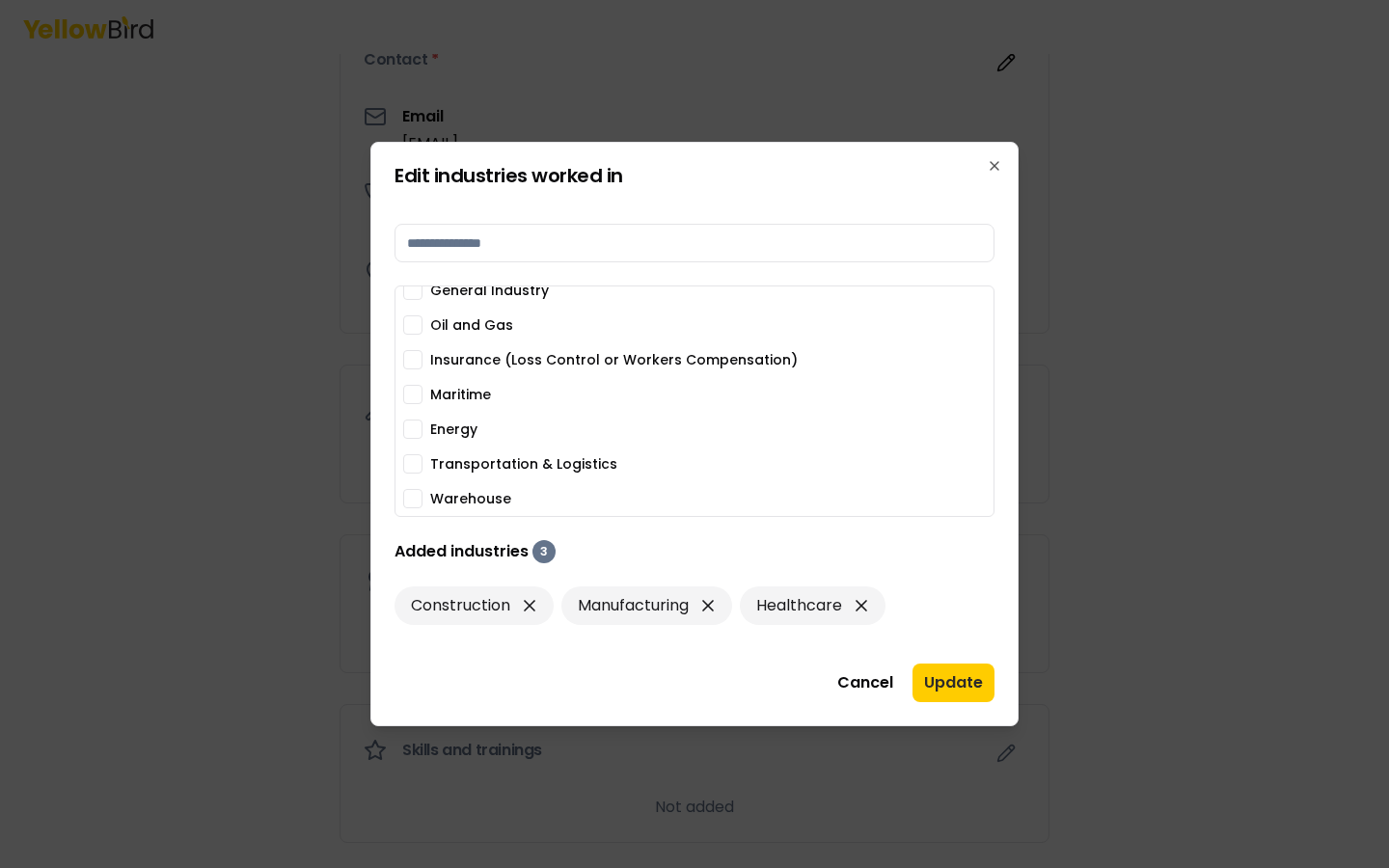 click on "Energy" at bounding box center (413, 429) 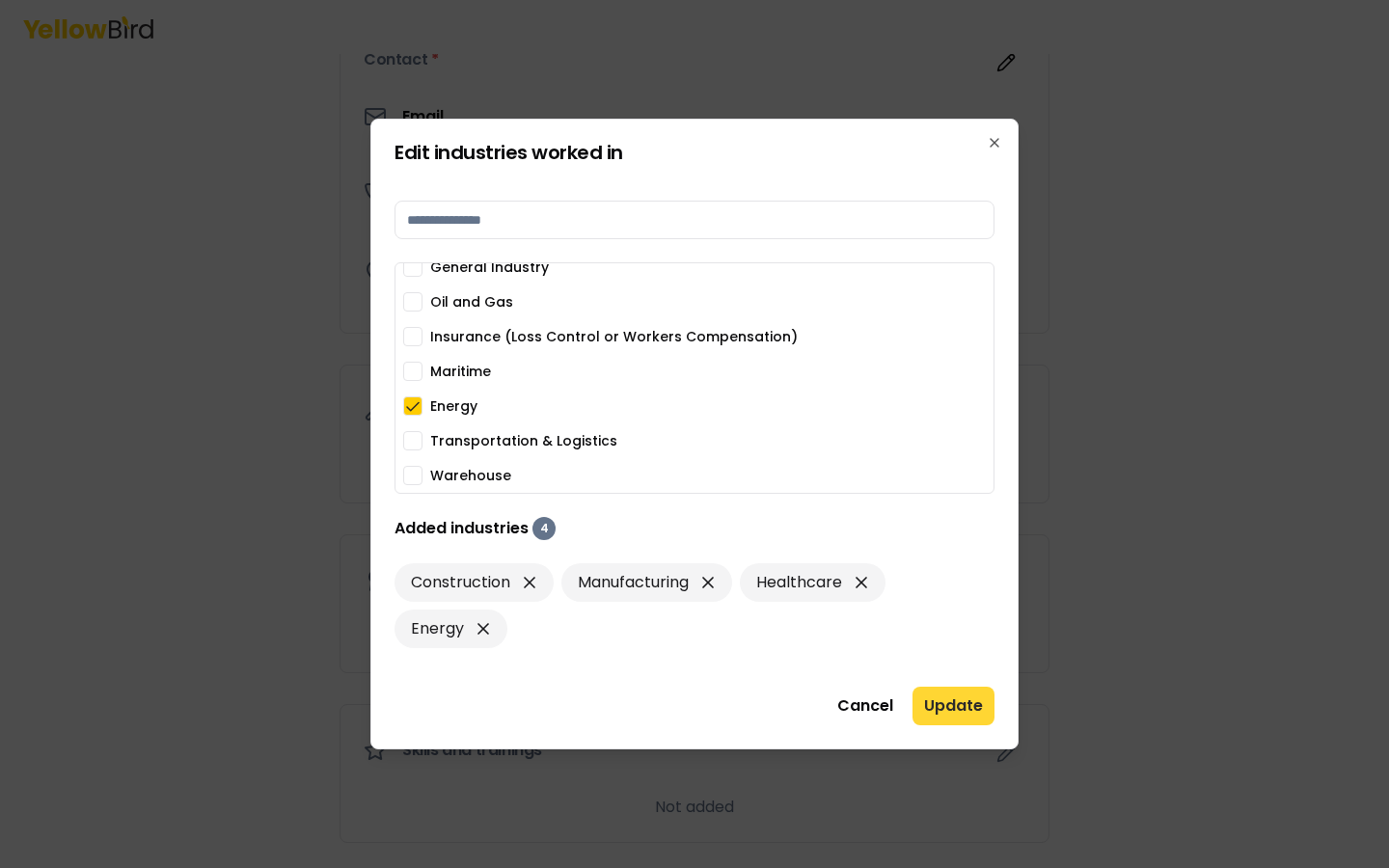 click on "Update" at bounding box center [953, 706] 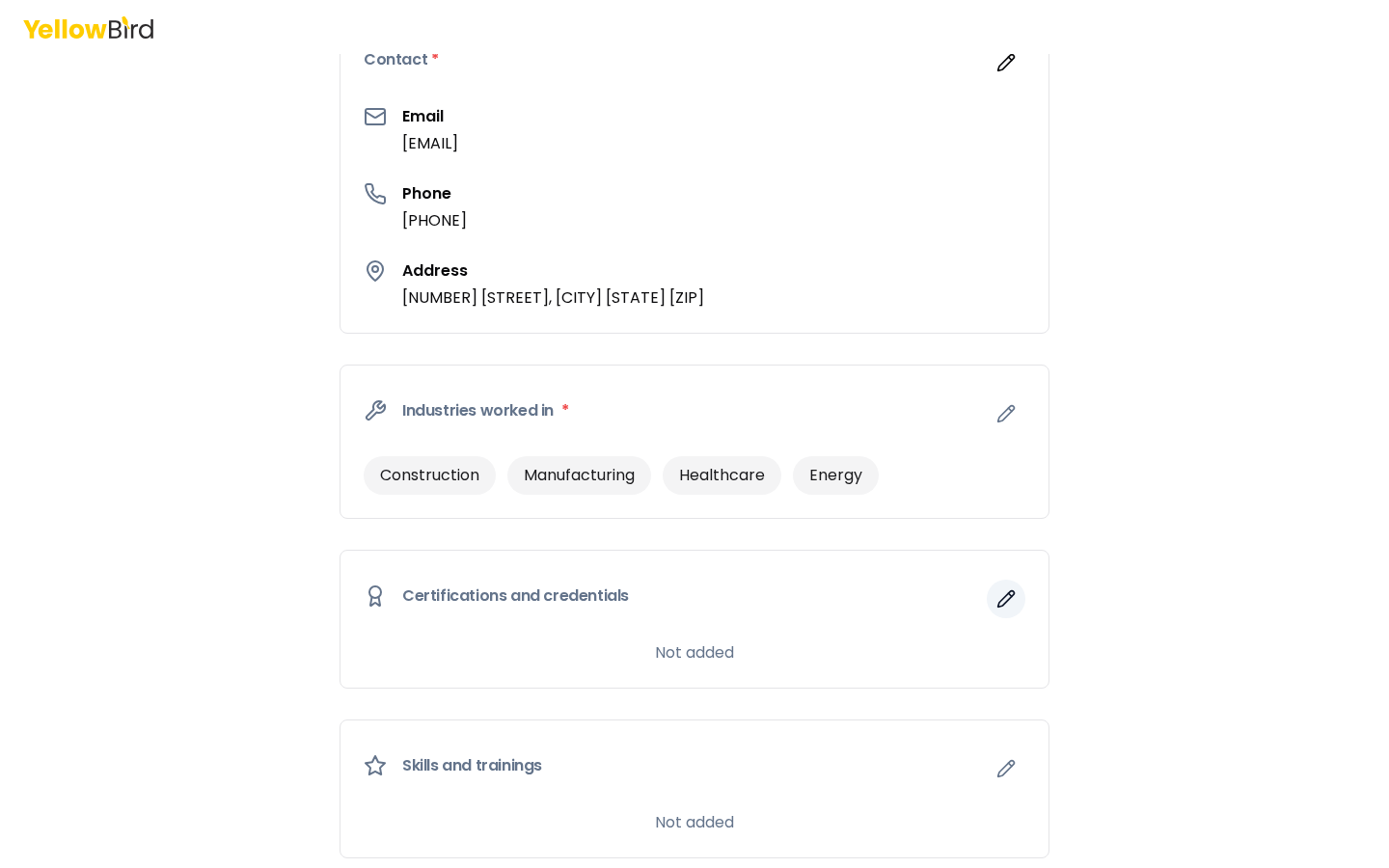 click 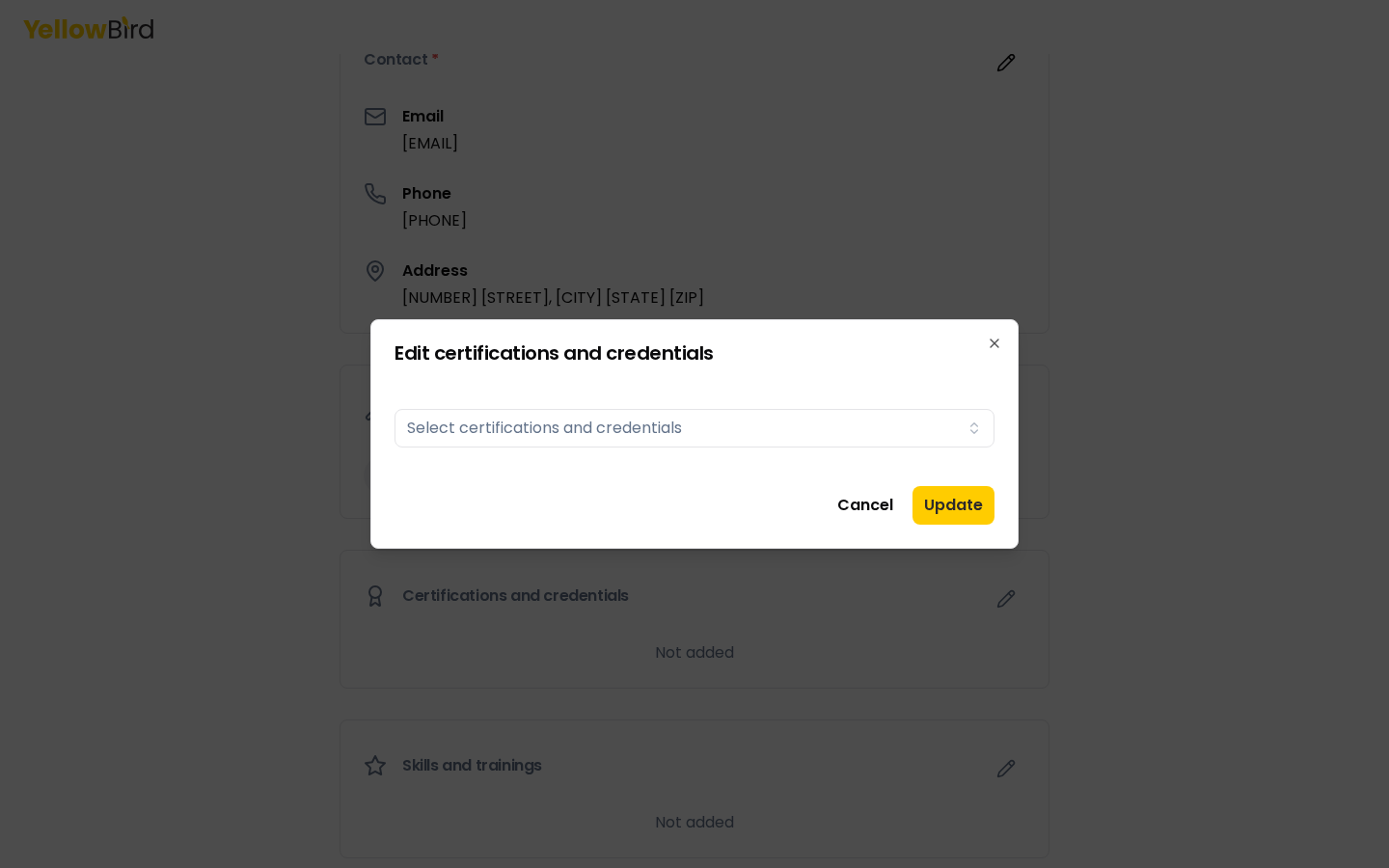 click on "Certifications Select certifications and credentials" at bounding box center [694, 424] 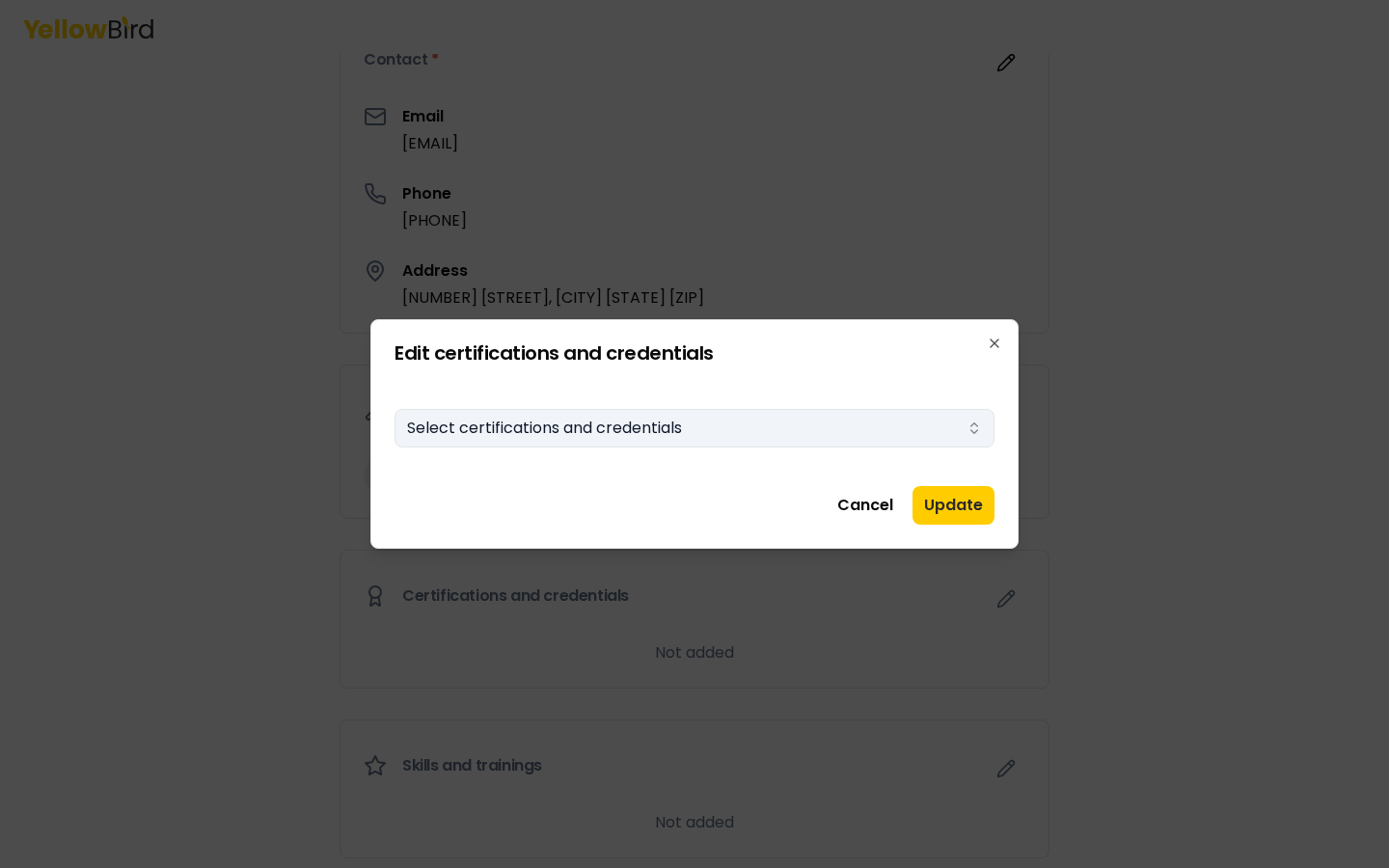 click on "Select certifications and credentials" at bounding box center [694, 428] 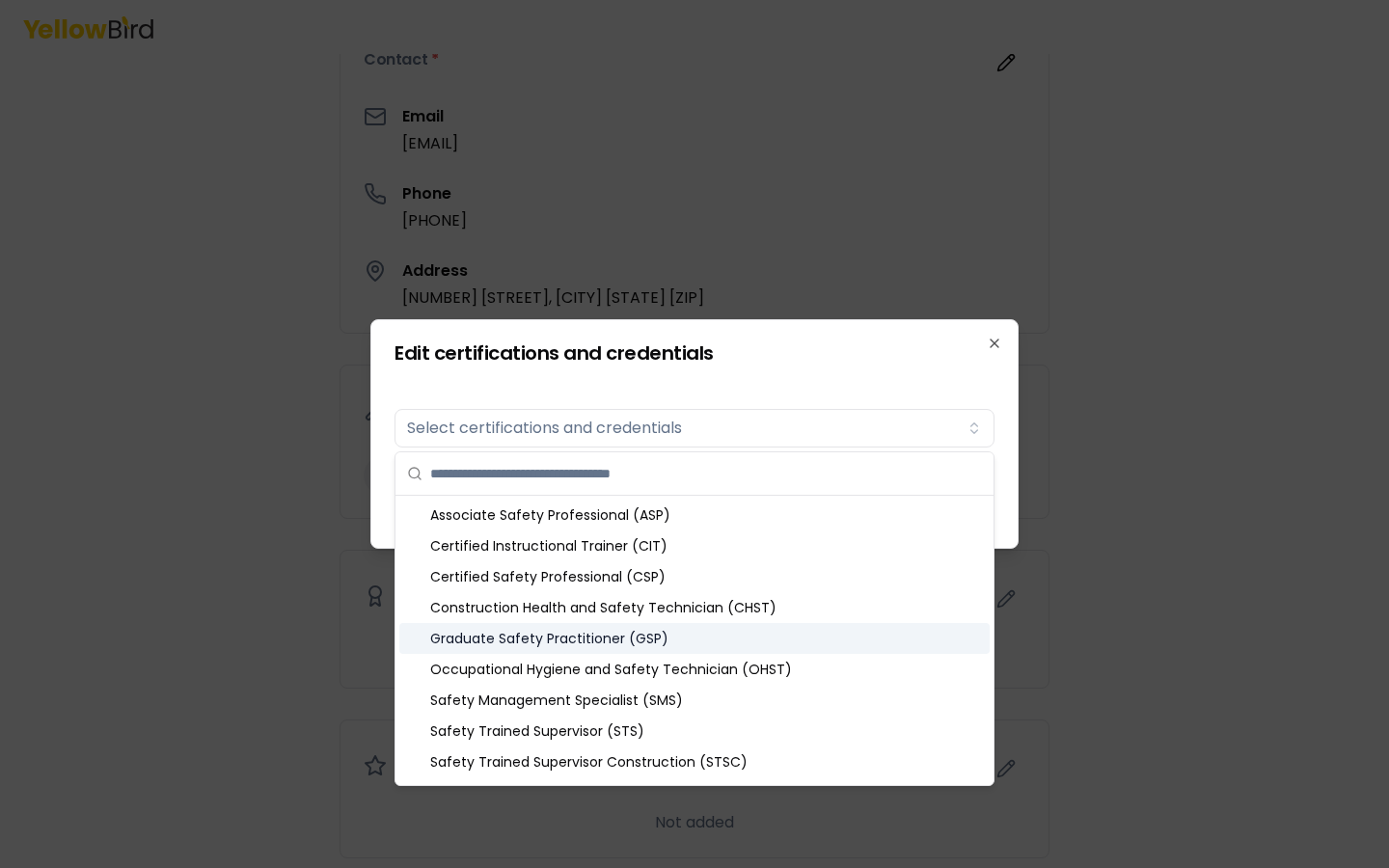click on "Graduate Safety Practitioner (GSP)" at bounding box center [694, 638] 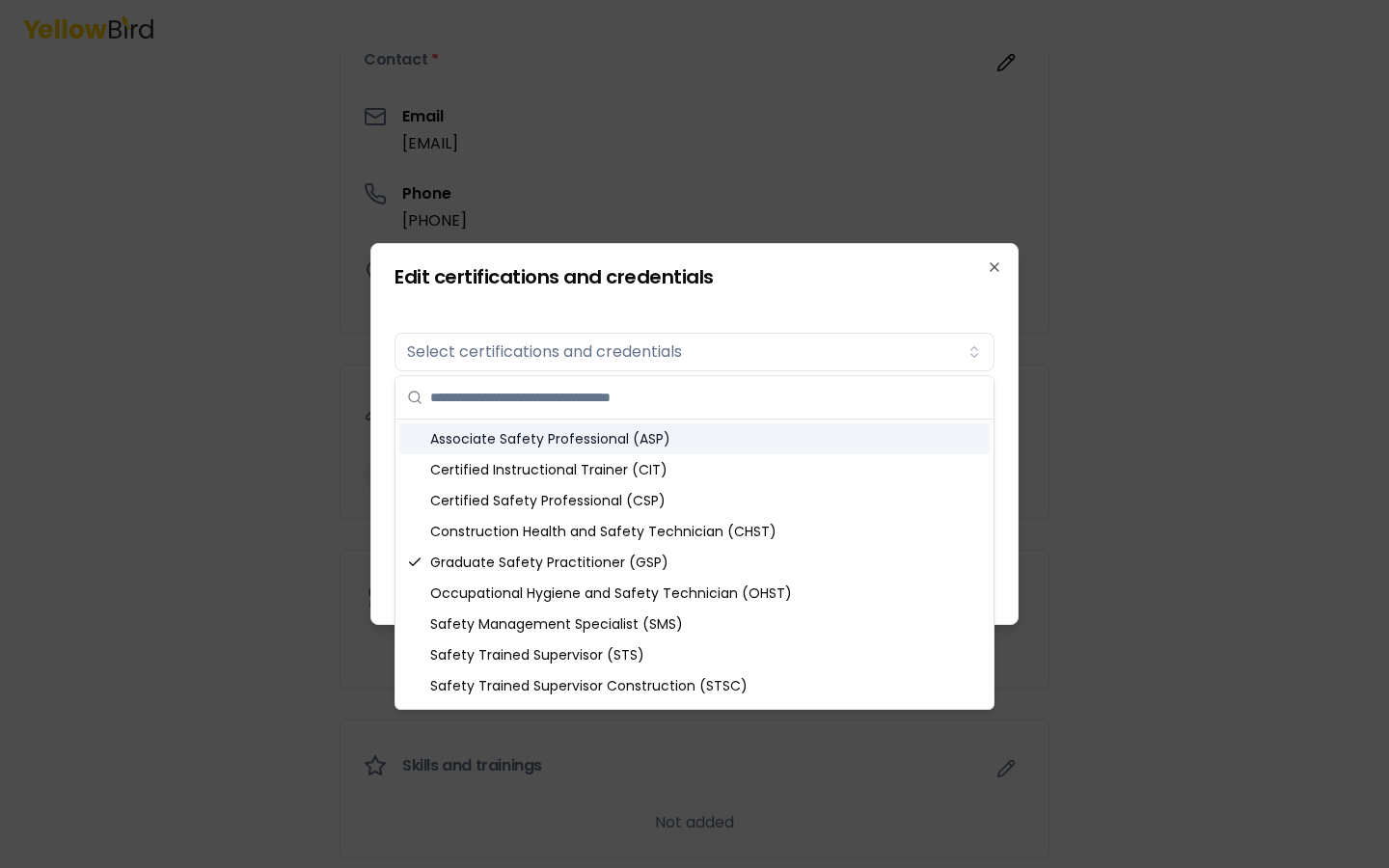 click on "Edit certifications and credentials Certifications Select certifications and credentials Added certifications and credentials 1 Professional certifications Graduate Safety Practitioner (GSP) Cancel Update Close" at bounding box center [694, 434] 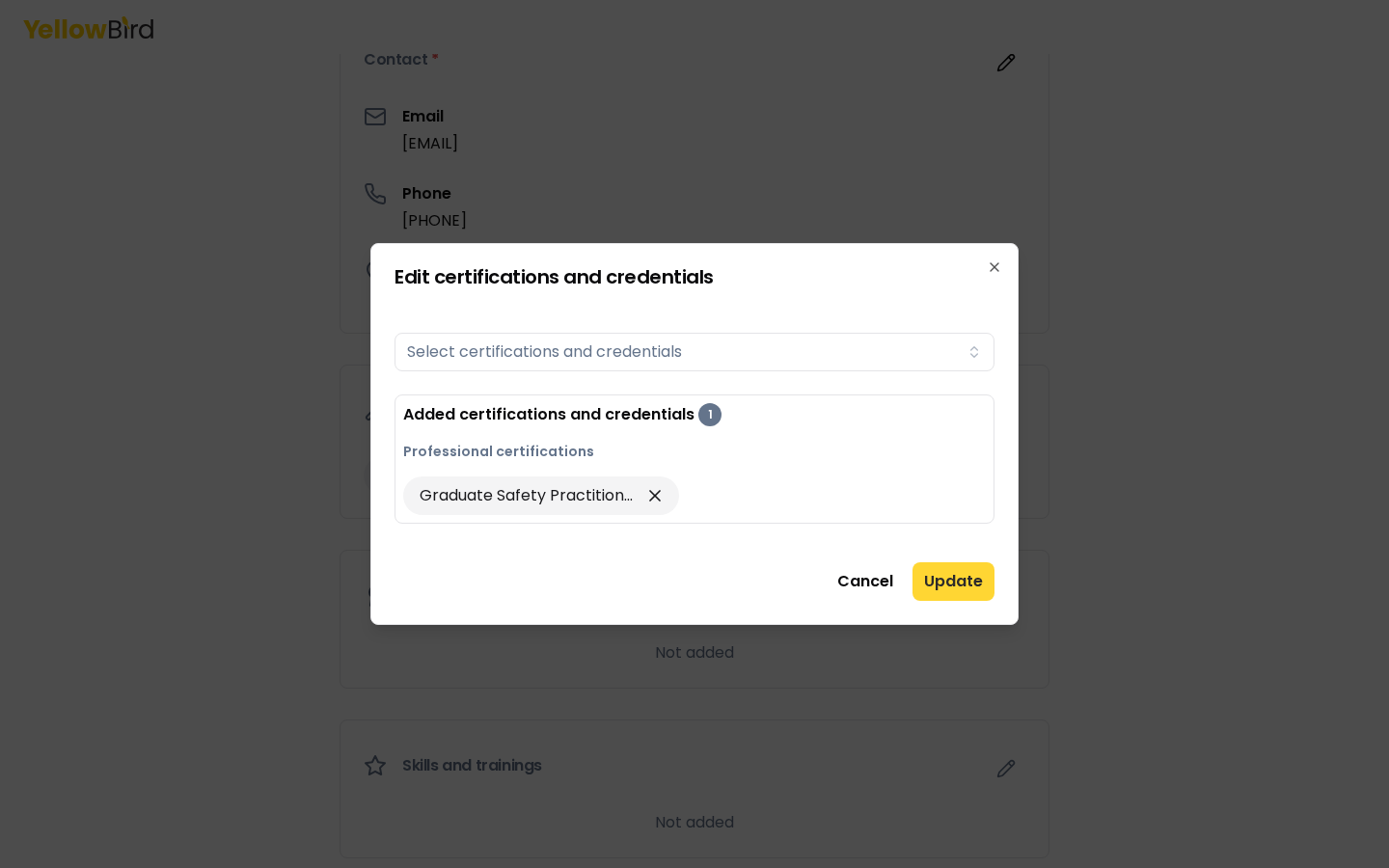 click on "Update" at bounding box center (953, 582) 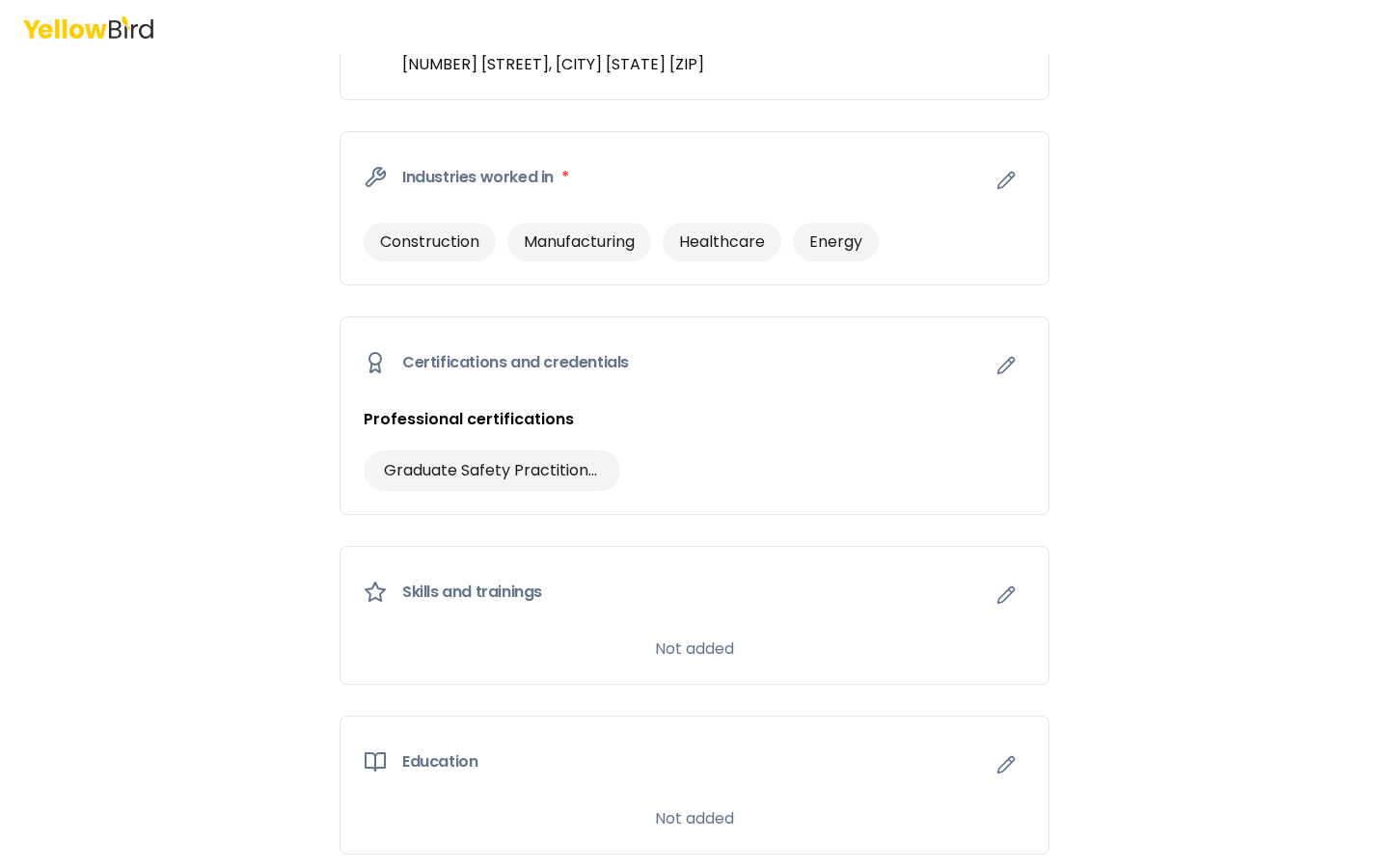 scroll, scrollTop: 827, scrollLeft: 0, axis: vertical 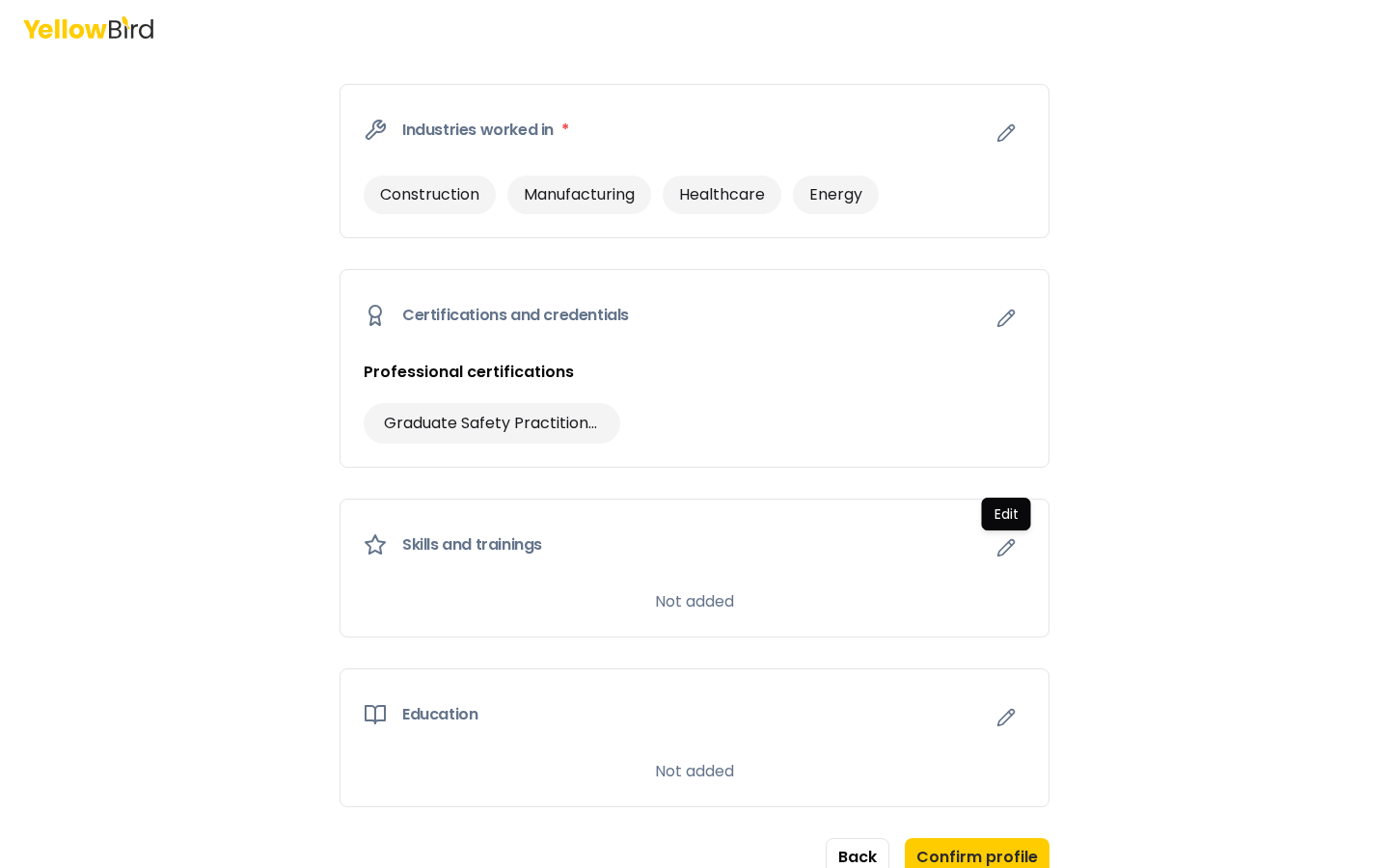 click on "Edit Edit" at bounding box center [1006, 514] 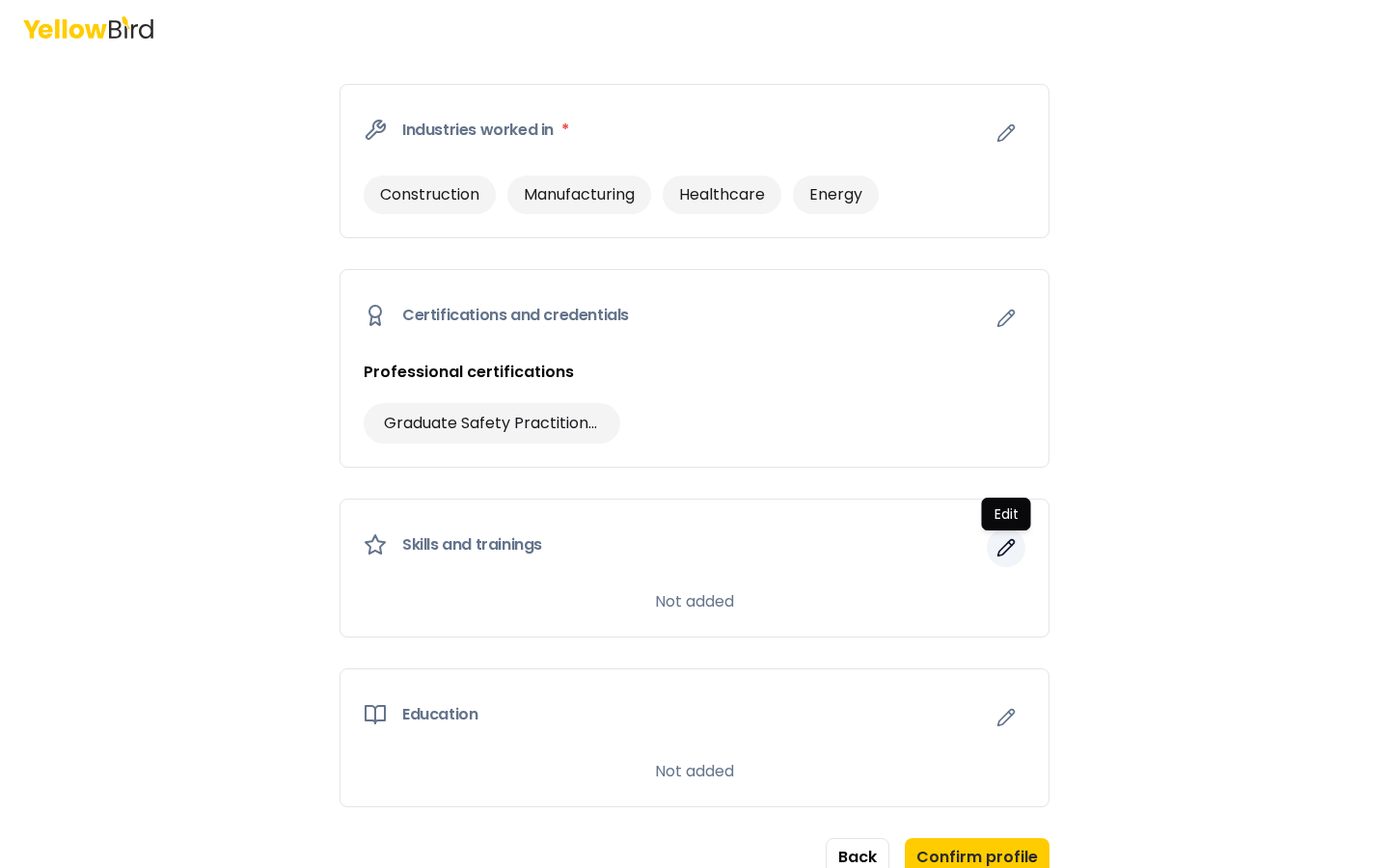 click 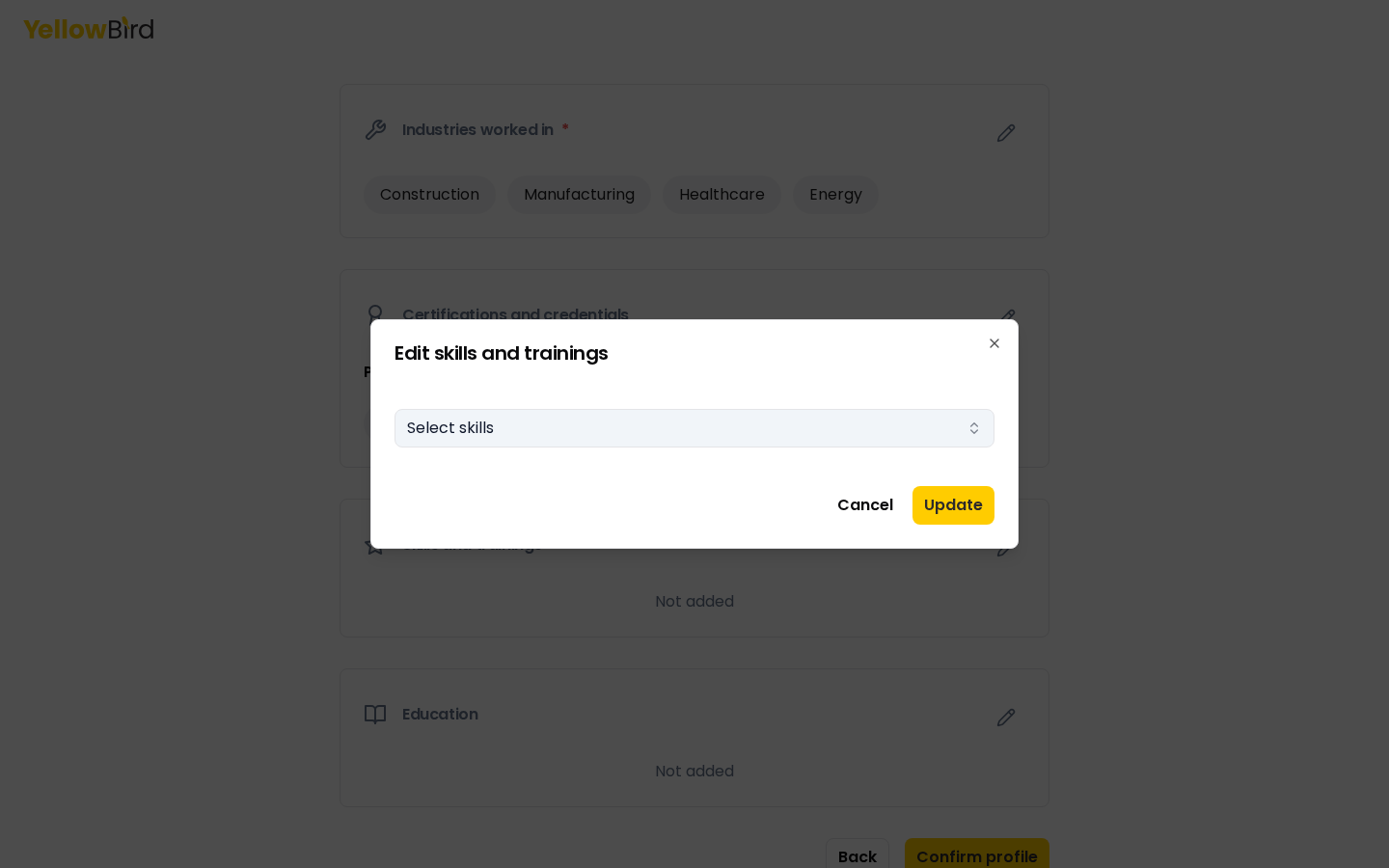 click 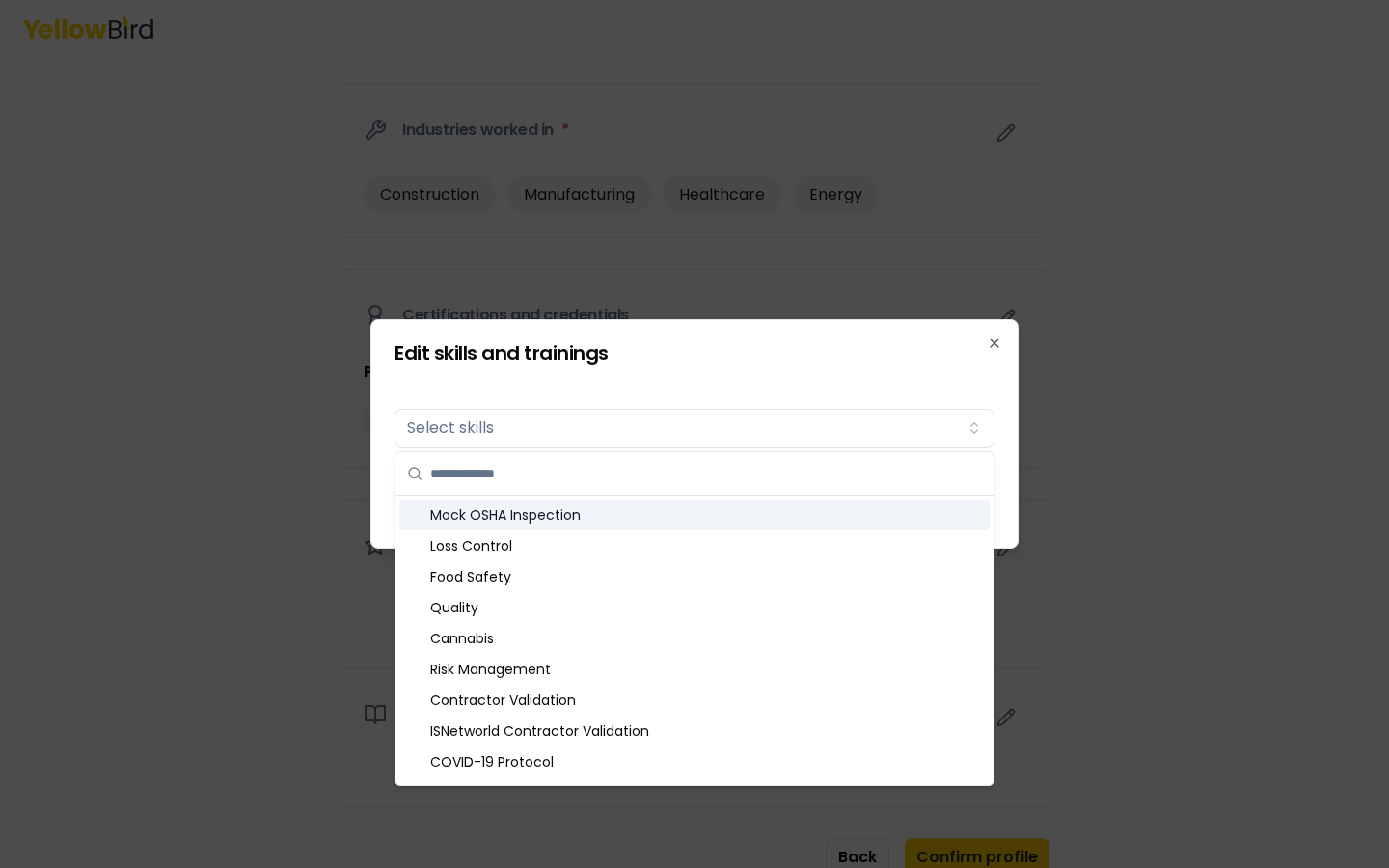 click on "Mock OSHA Inspection" at bounding box center (694, 515) 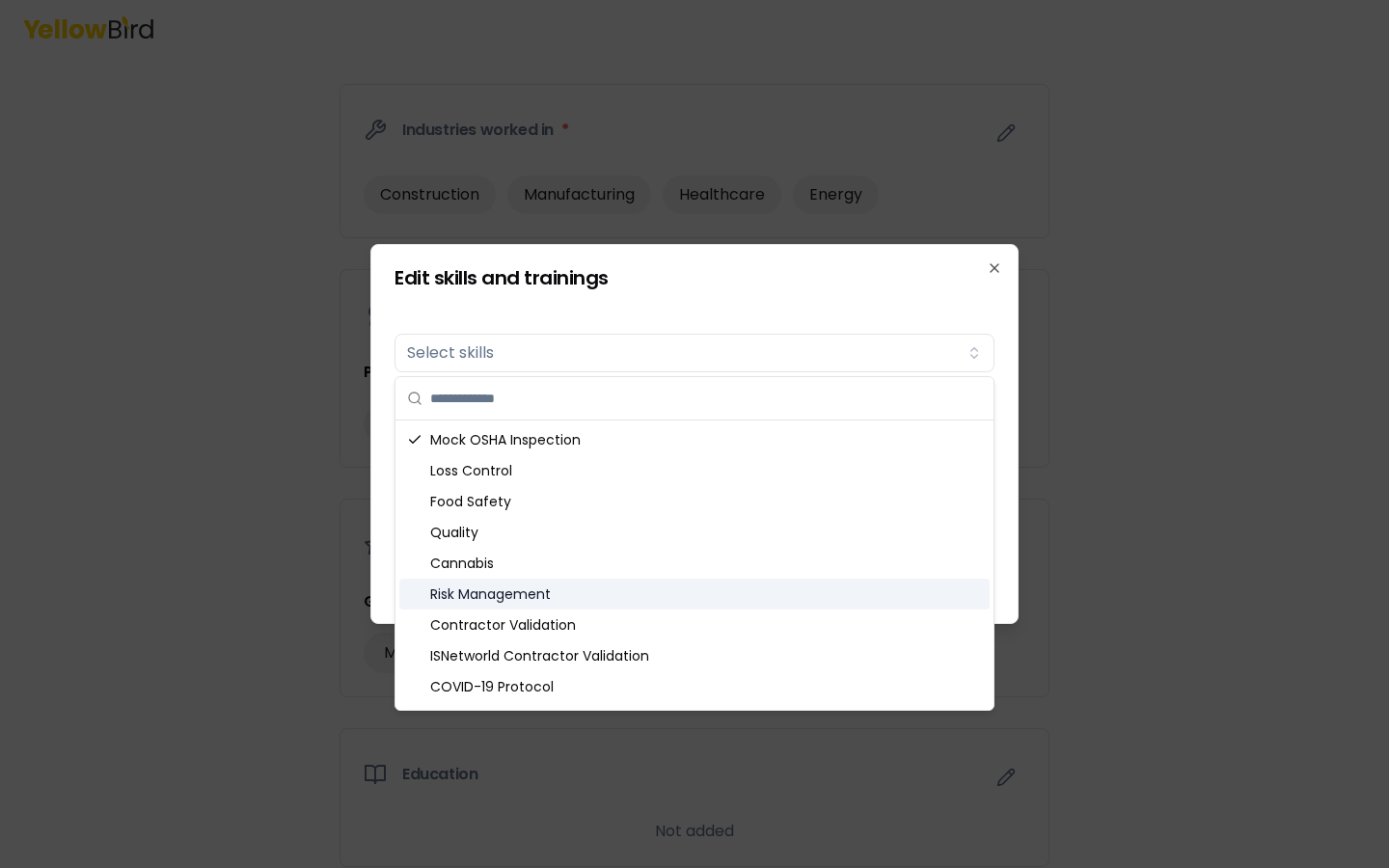 click on "Risk Management" at bounding box center [694, 594] 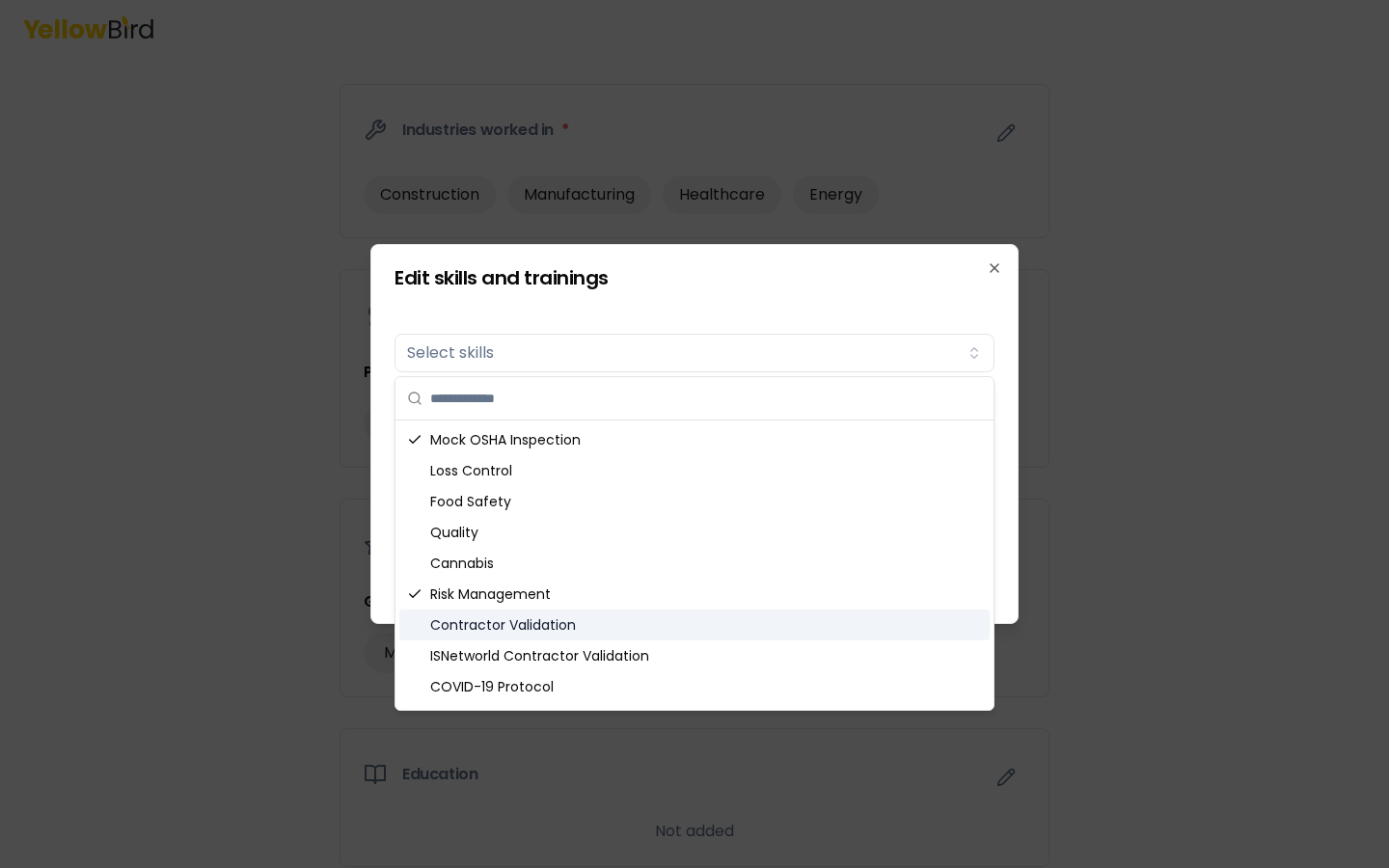click on "Contractor Validation" at bounding box center (694, 625) 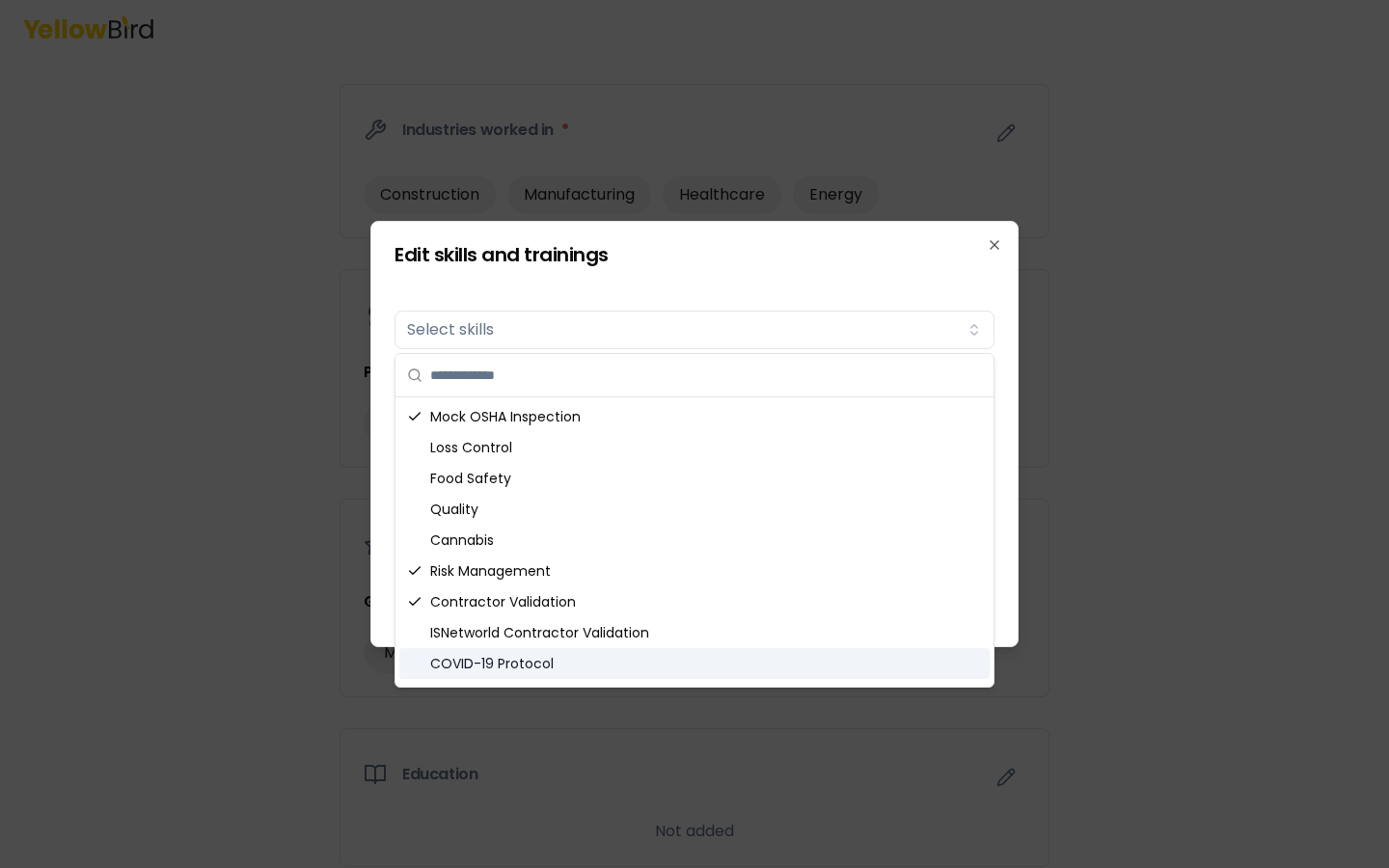 click on "COVID-19 Protocol" at bounding box center [694, 664] 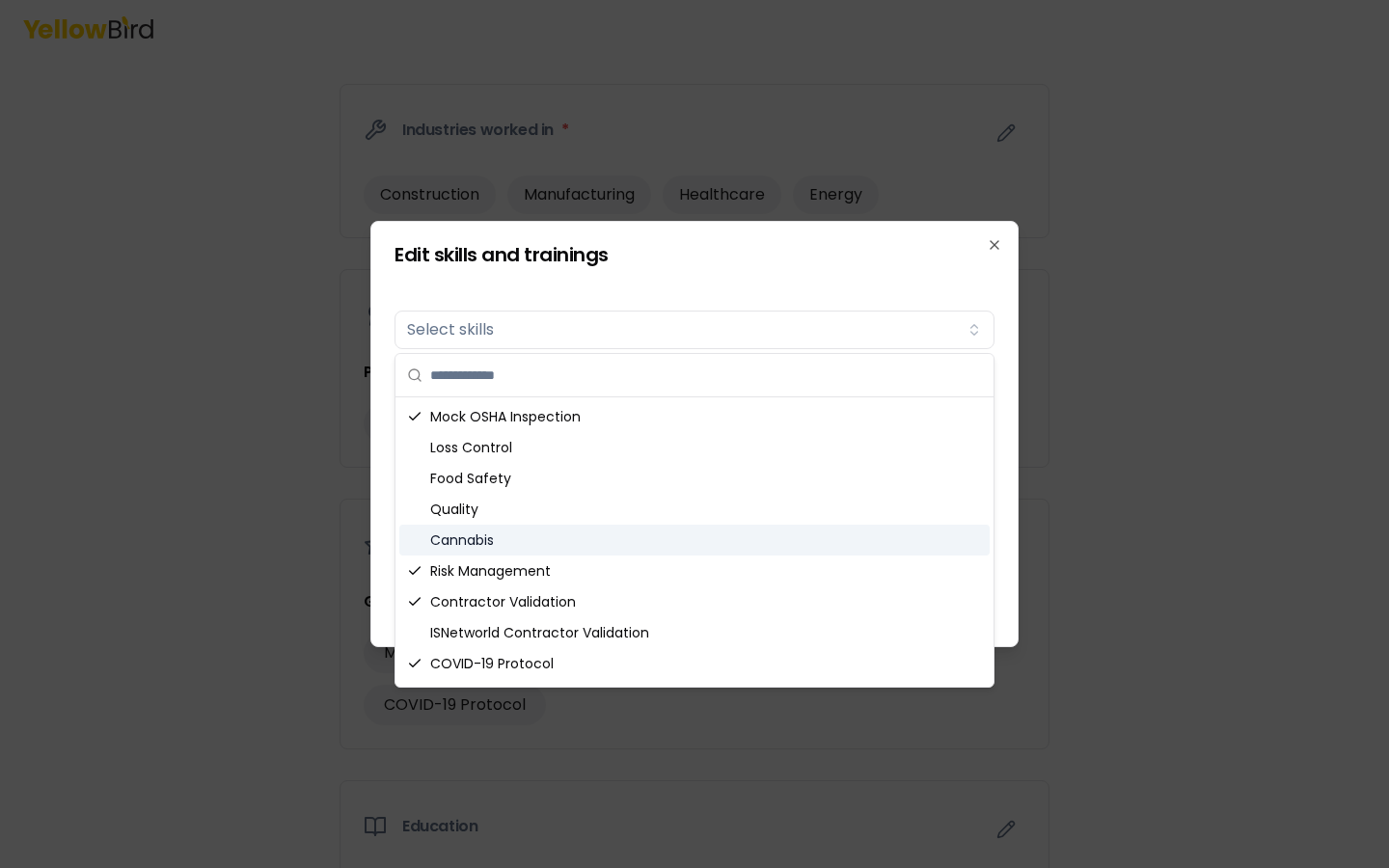 click on "Cannabis" at bounding box center (694, 540) 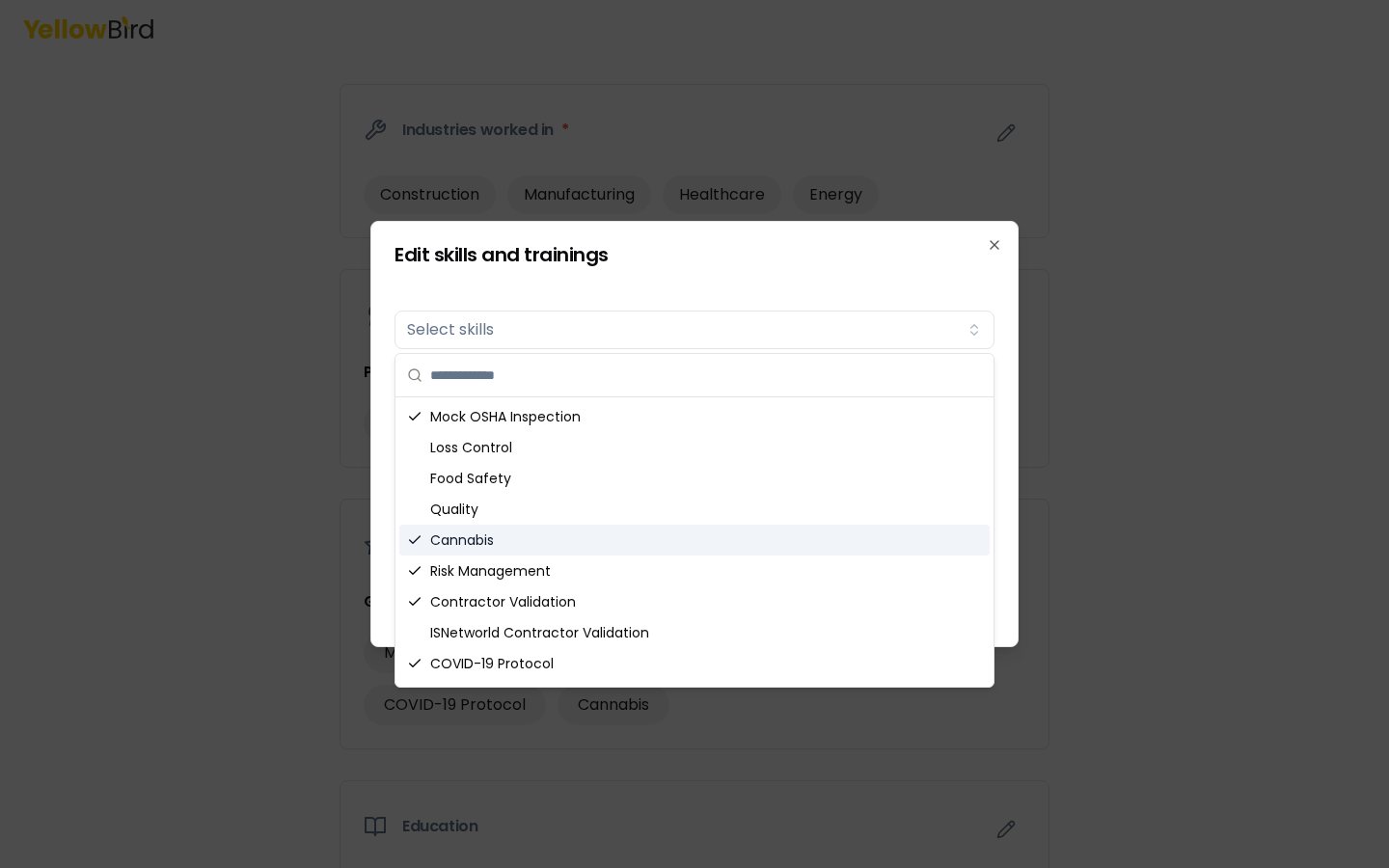 click on "Cannabis" at bounding box center (694, 540) 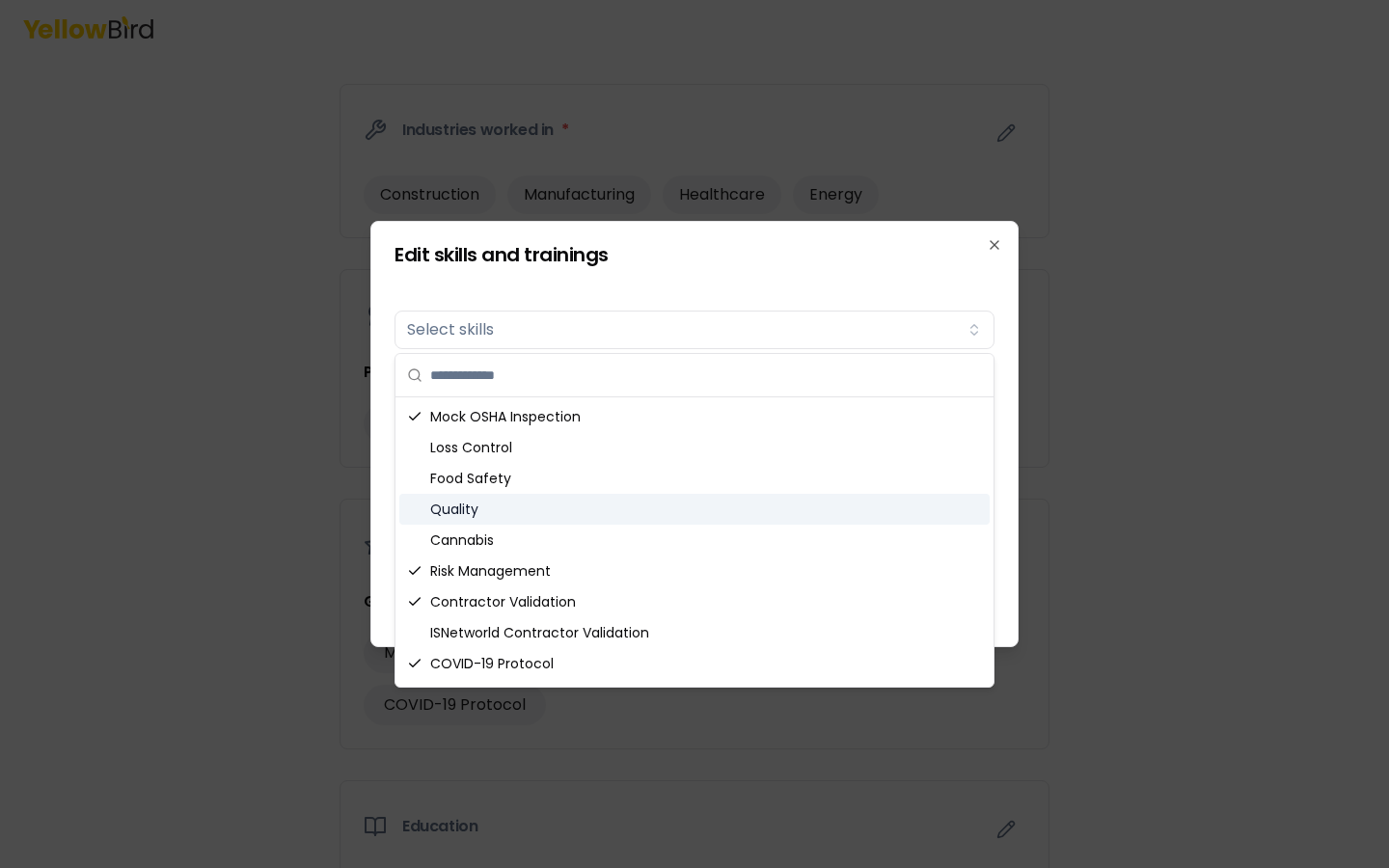 click on "Quality" at bounding box center (694, 509) 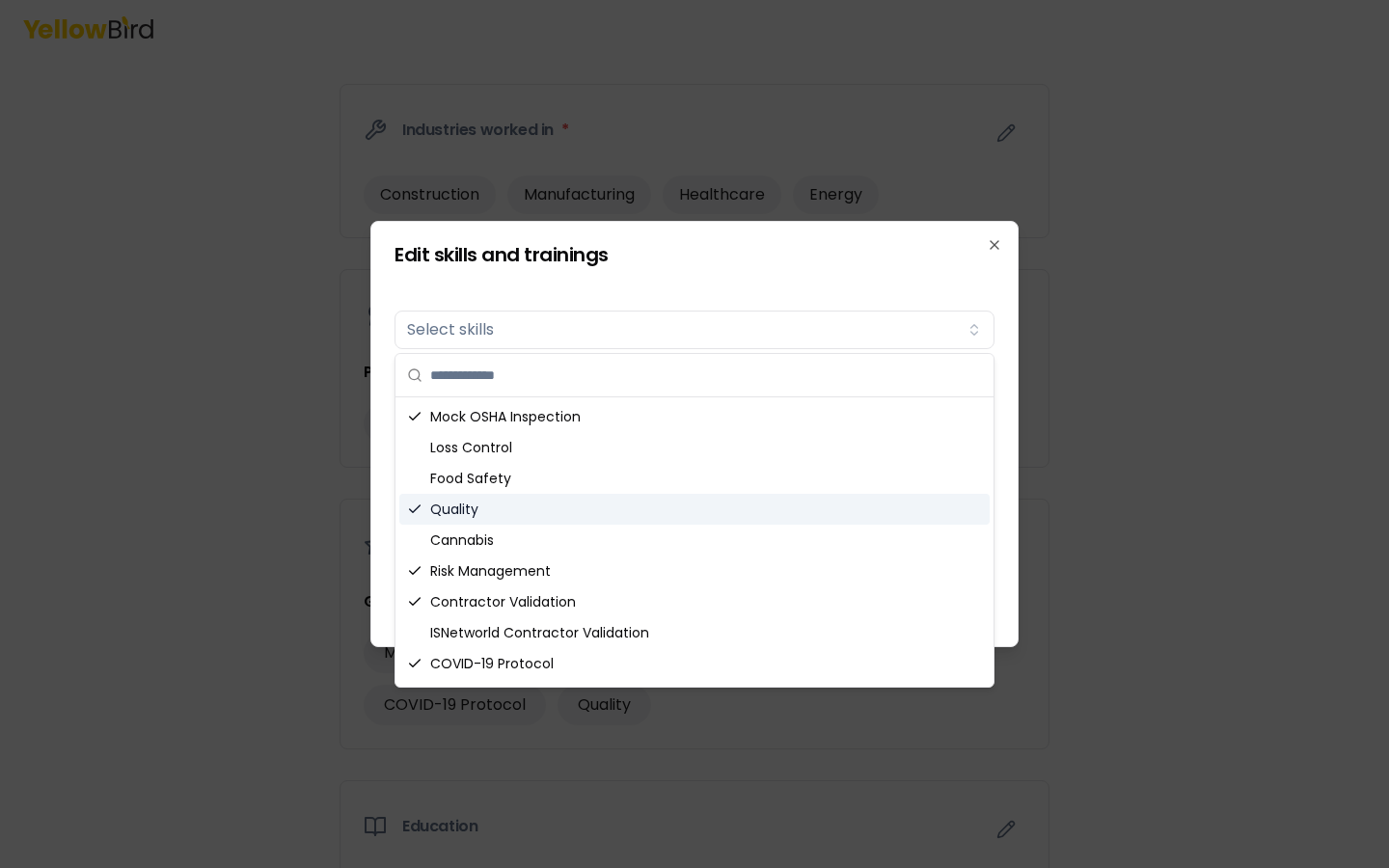 click on "Quality" at bounding box center (694, 509) 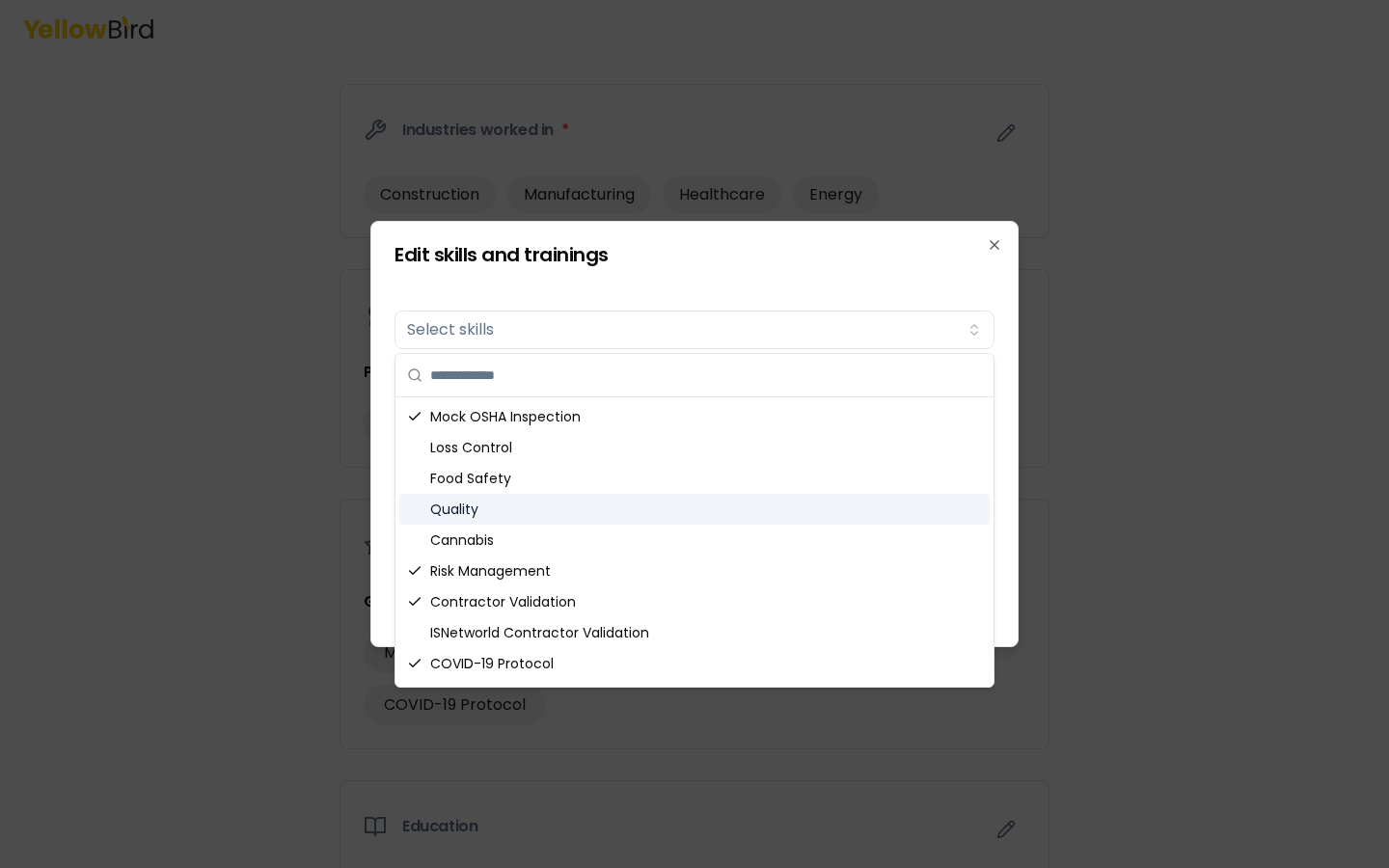 click on "Quality" at bounding box center [694, 509] 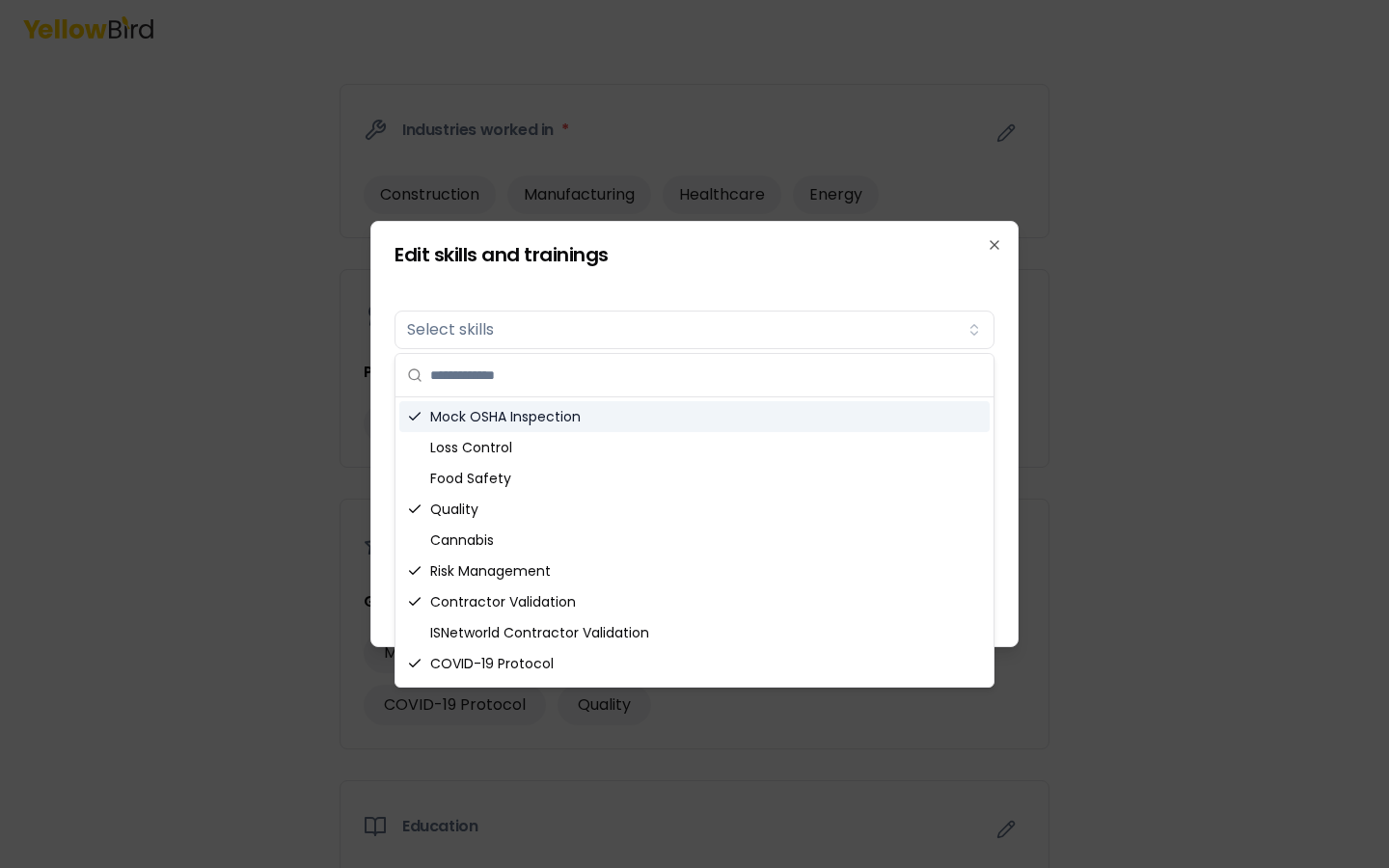 click on "Edit skills and trainings Skills Select skills Added skills 5 General Mock OSHA Inspection Risk Management Contractor Validation COVID-19 Protocol Quality Cancel Update Close" at bounding box center [694, 434] 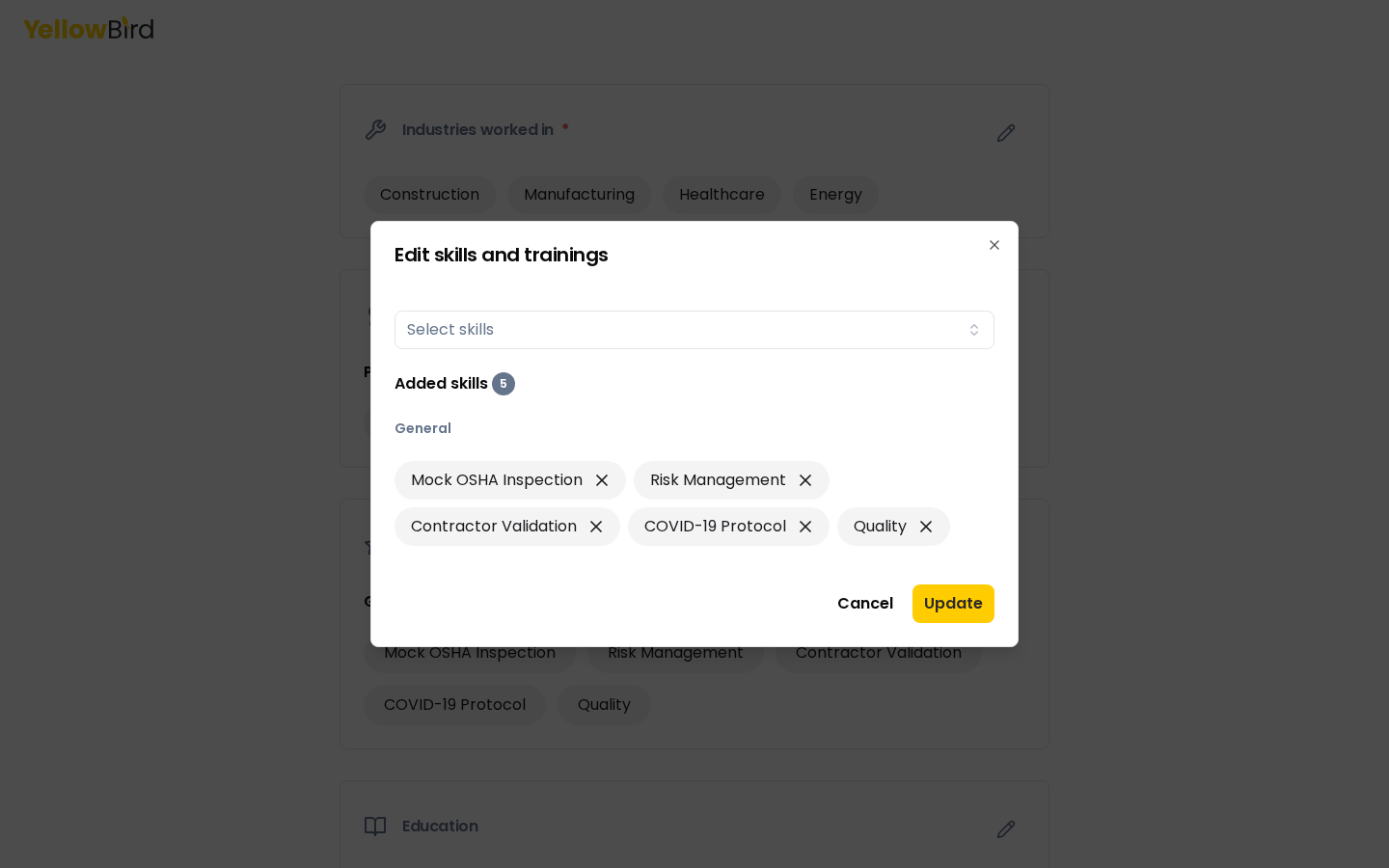 click on "Edit skills and trainings Skills Select skills Added skills 5 General Mock OSHA Inspection Risk Management Contractor Validation COVID-19 Protocol Quality Cancel Update Close" at bounding box center [694, 434] 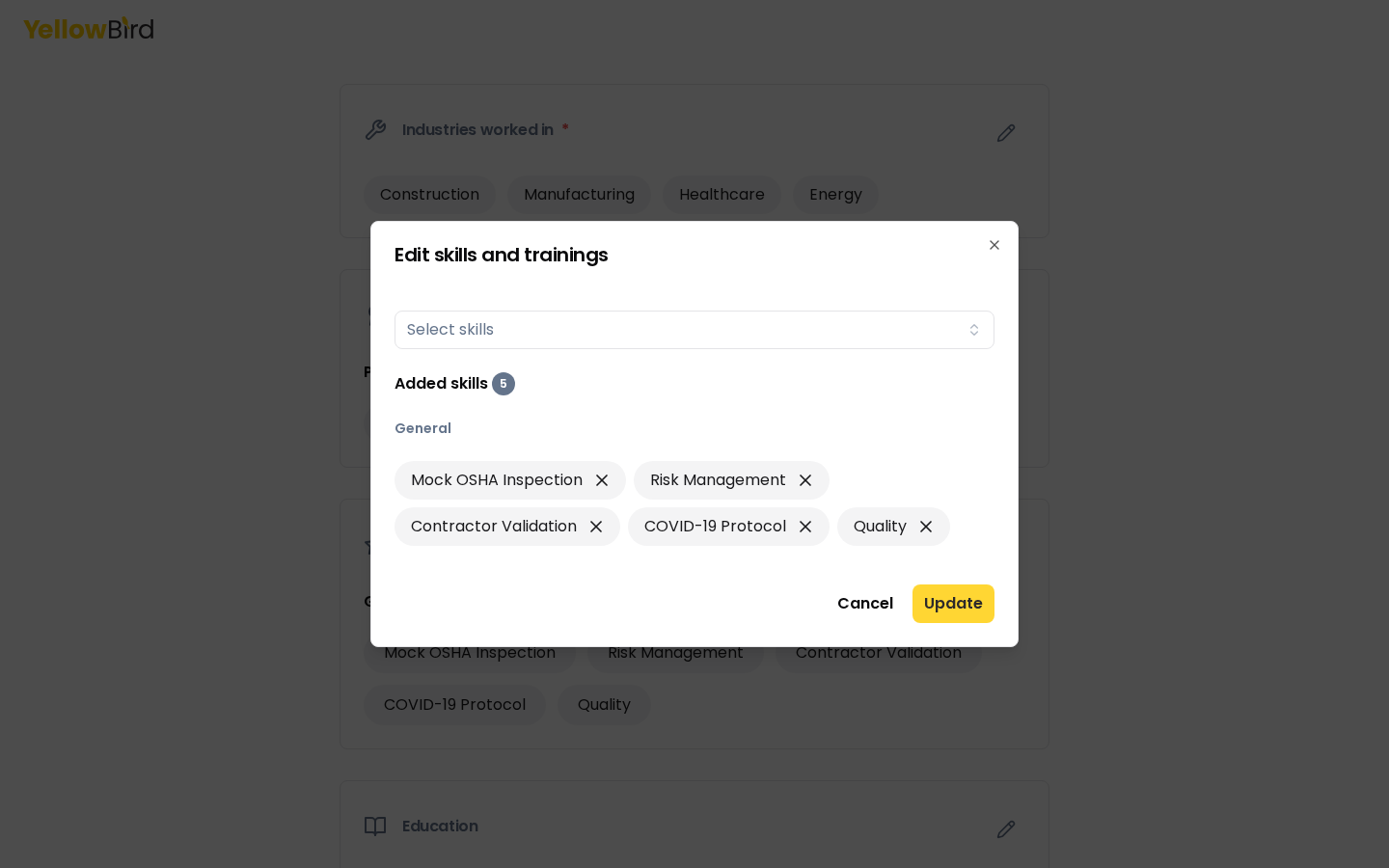 click on "Update" at bounding box center (953, 604) 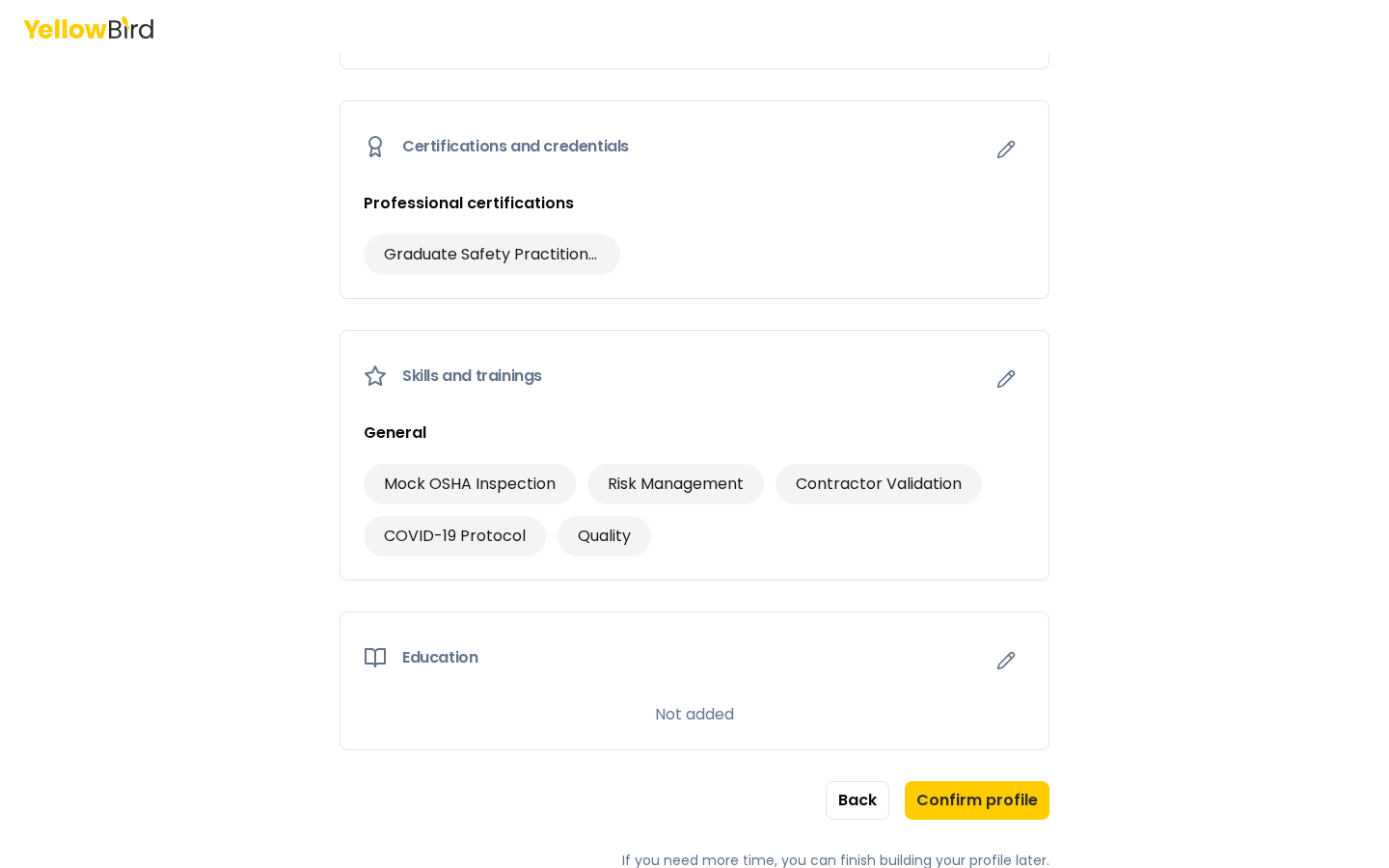 scroll, scrollTop: 997, scrollLeft: 0, axis: vertical 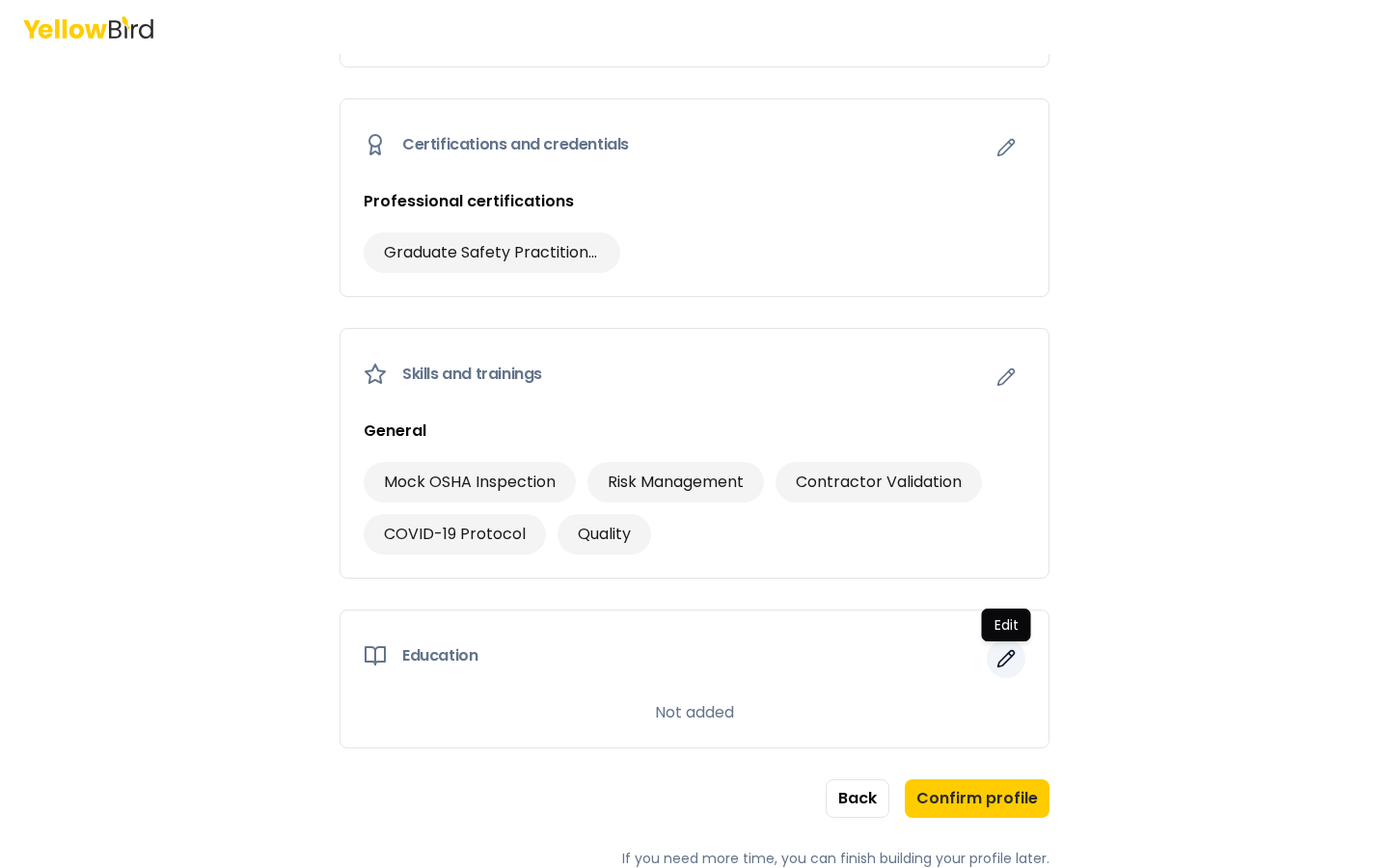 click 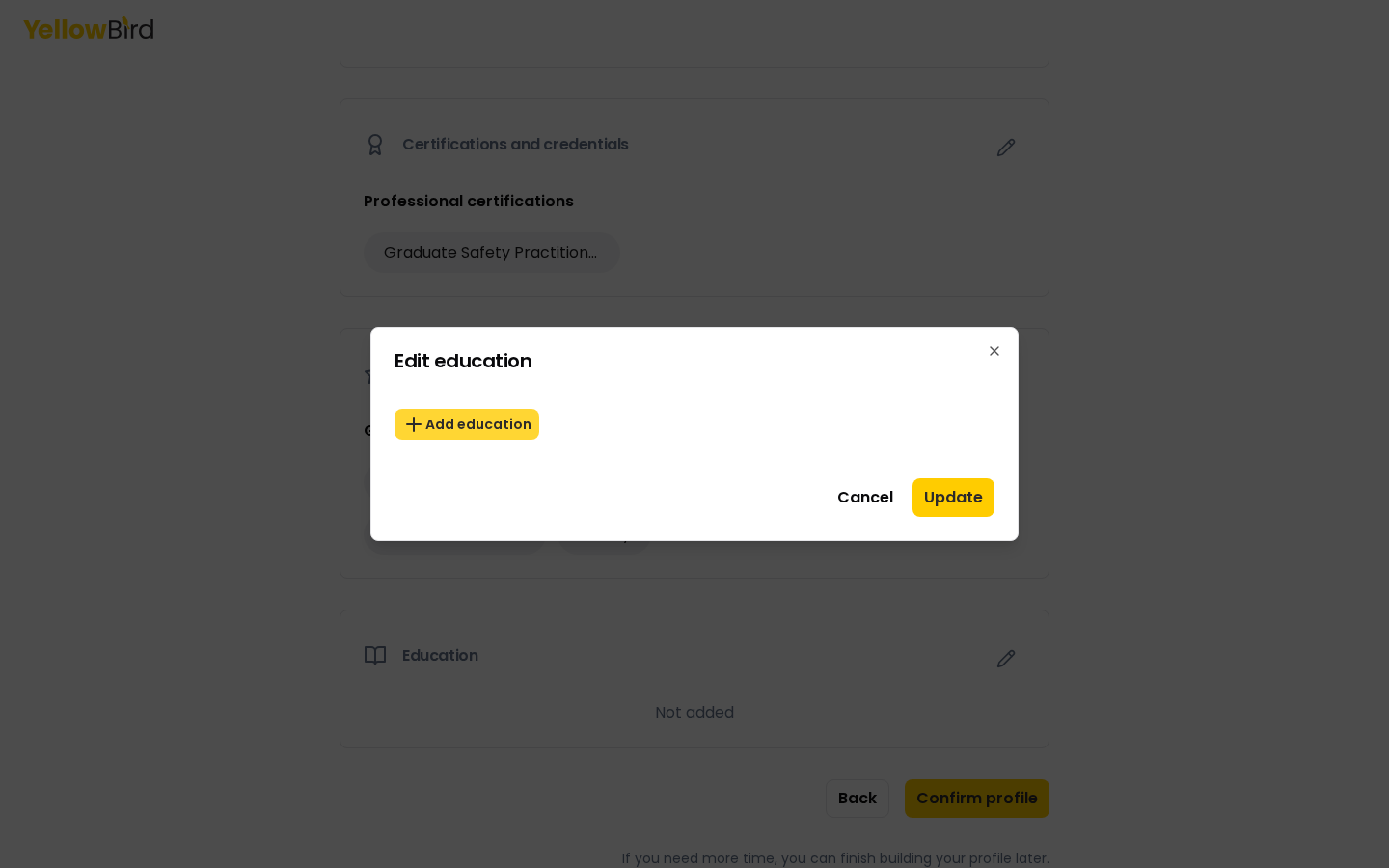 click on "Add education" at bounding box center [467, 424] 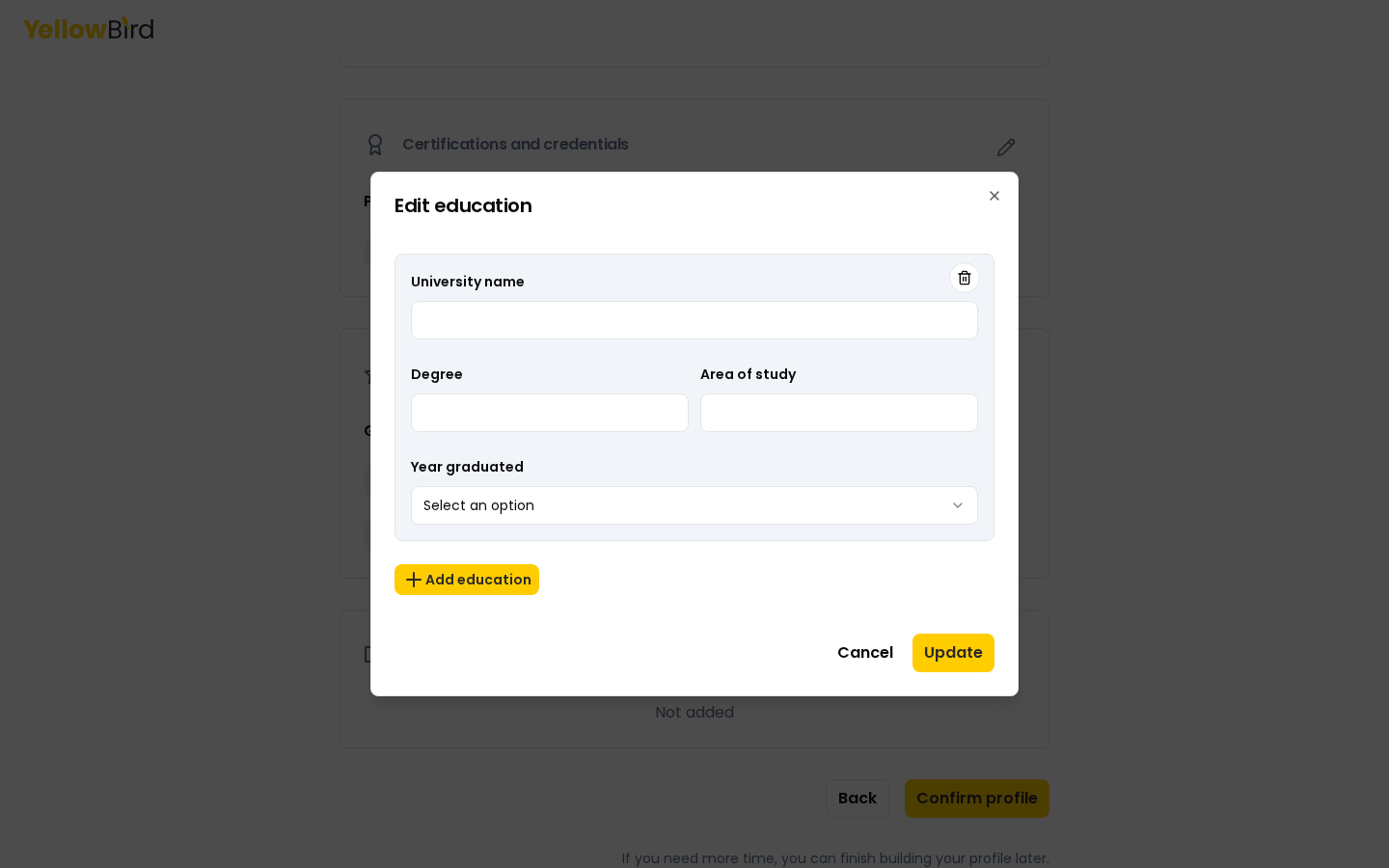 click on "University name Degree Area of study Year graduated Select an option" at bounding box center (694, 397) 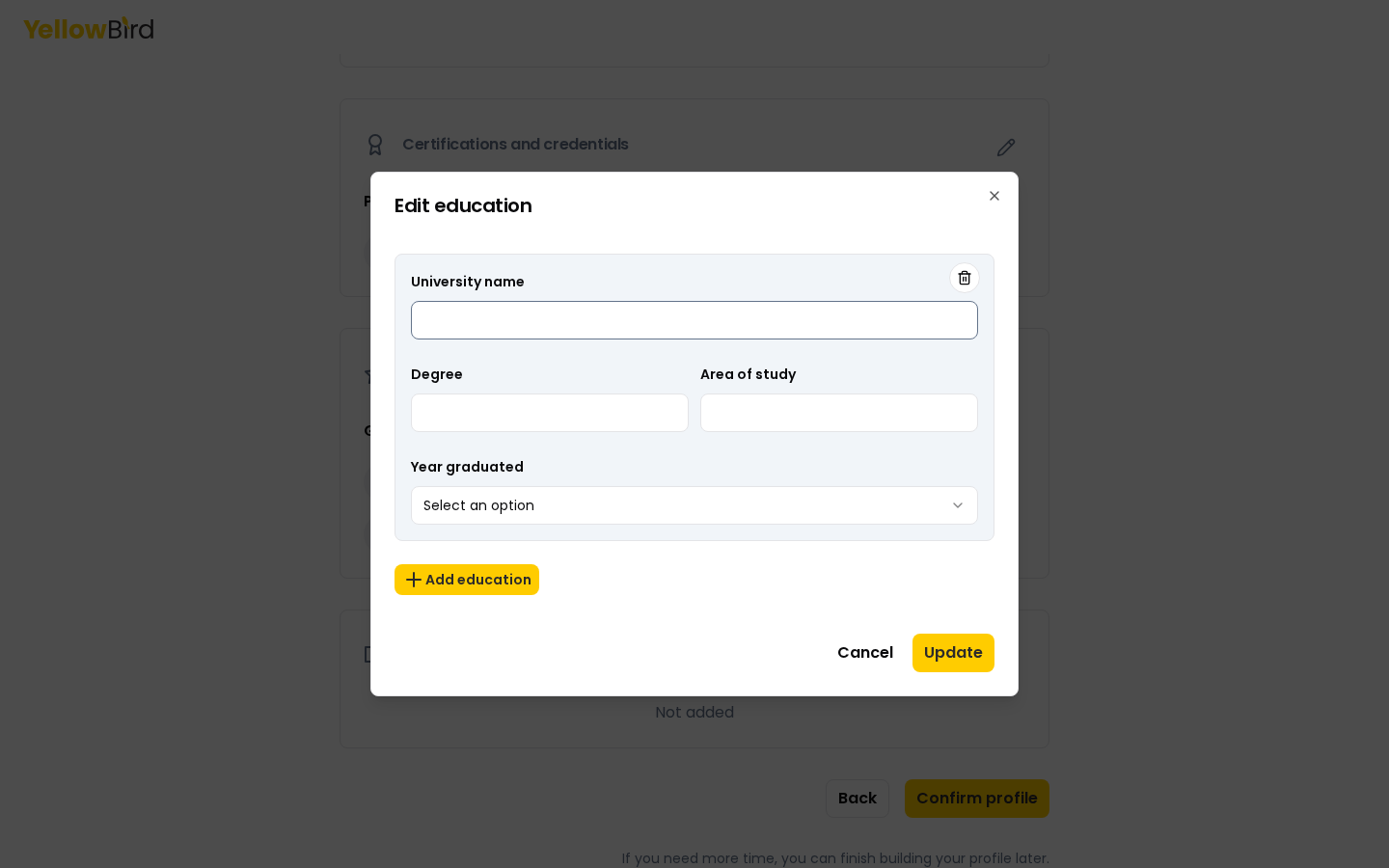 click on "University name" at bounding box center (694, 320) 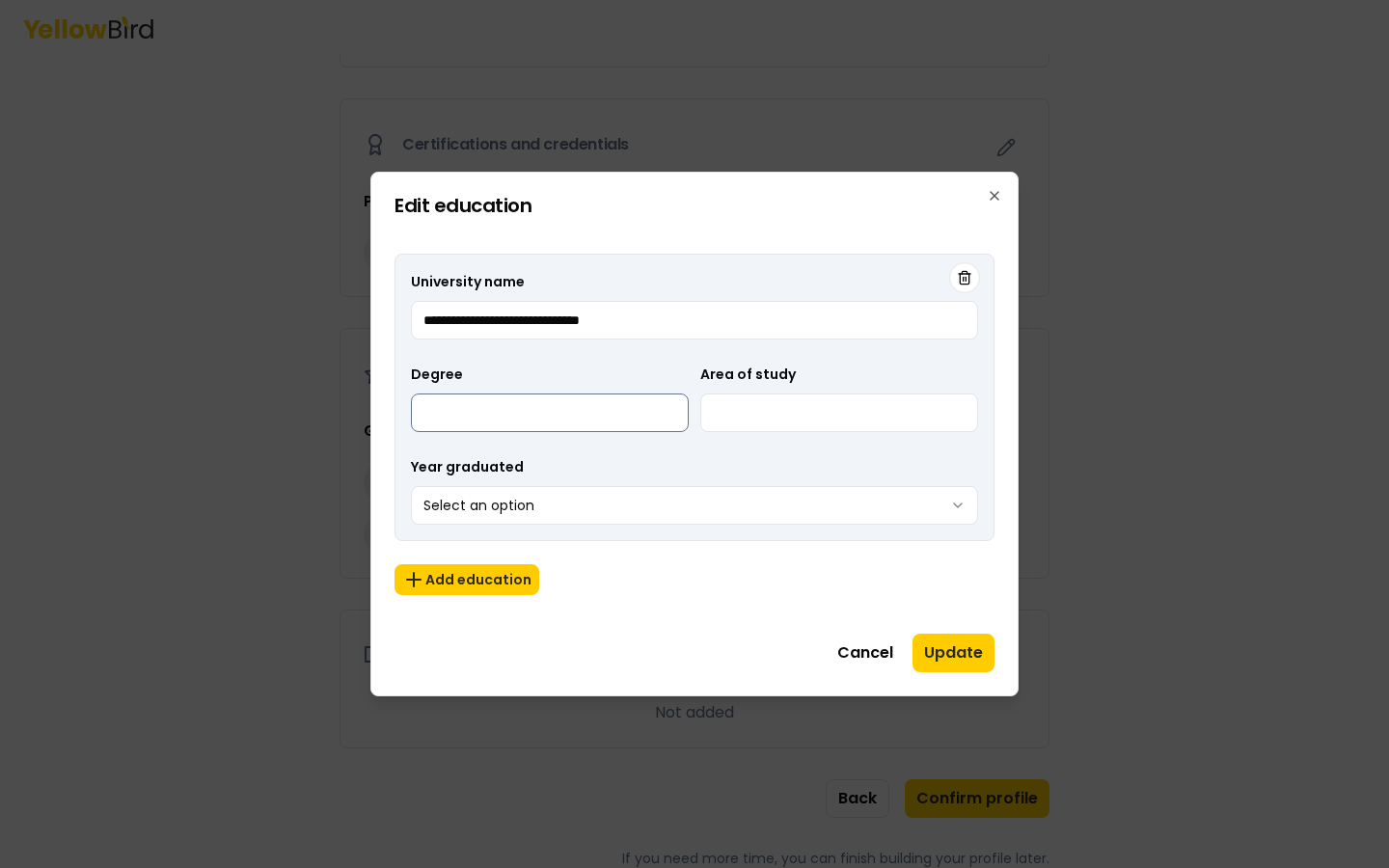 type on "**********" 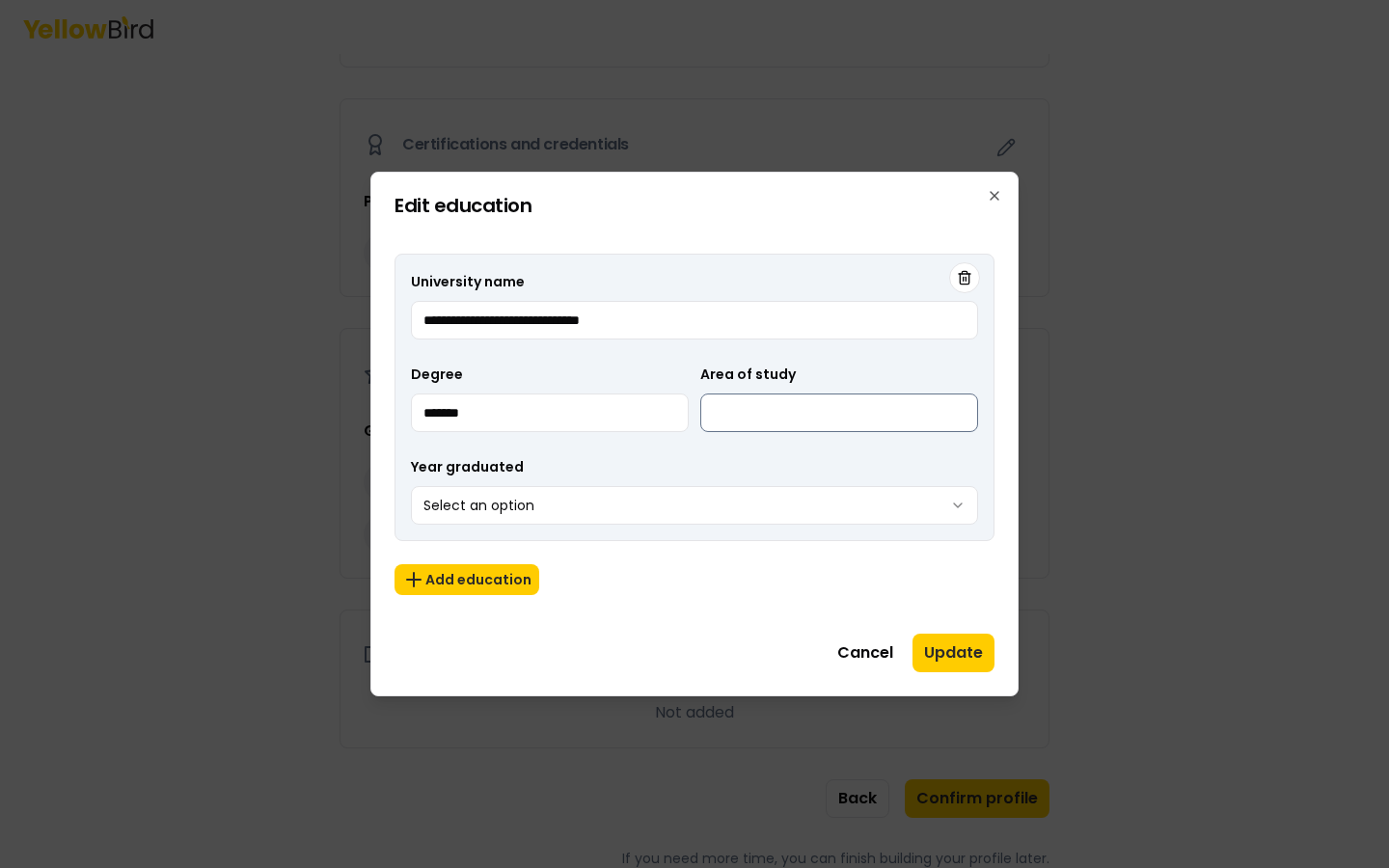 type on "*******" 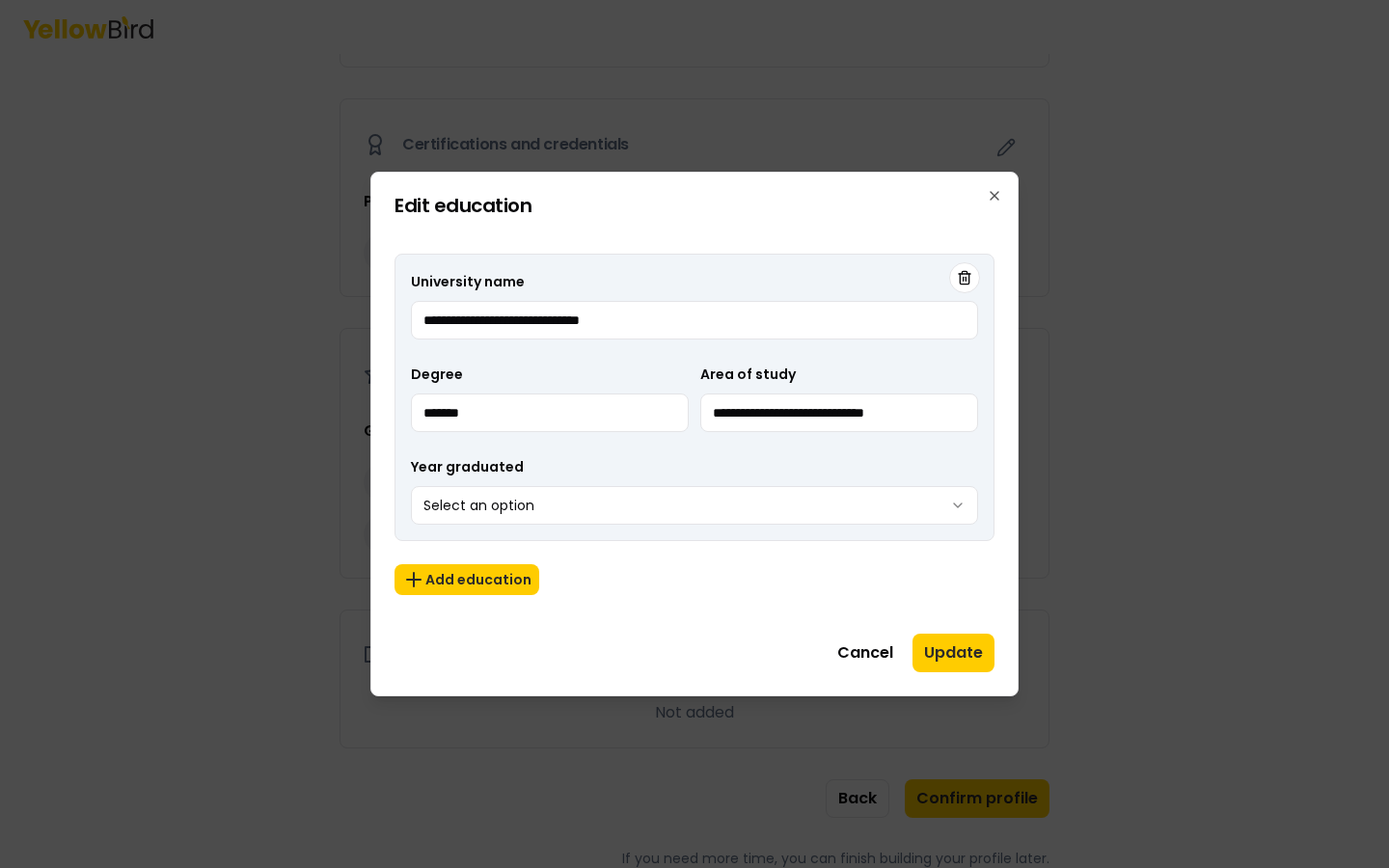 type on "**********" 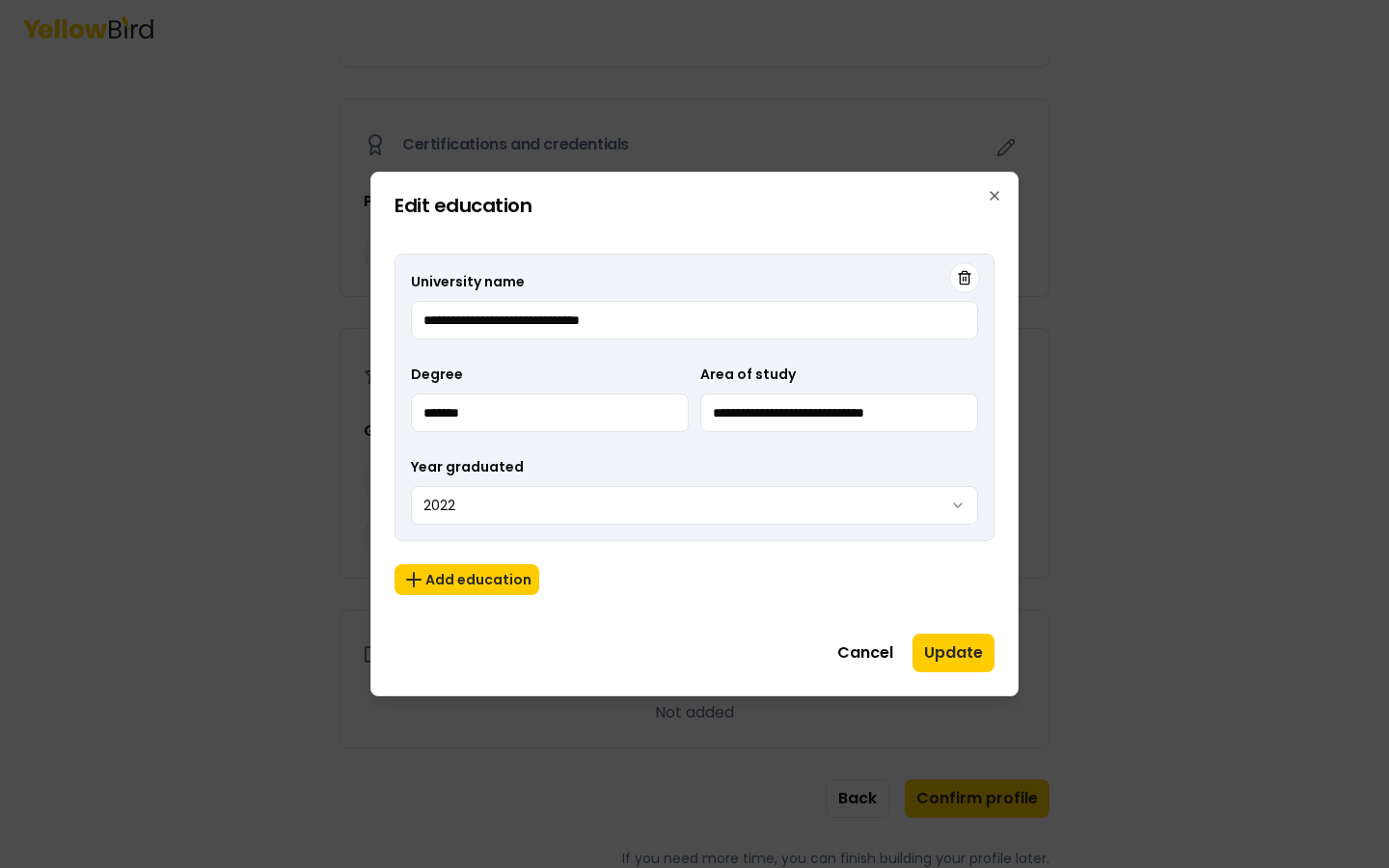 click on "Update" at bounding box center (953, 653) 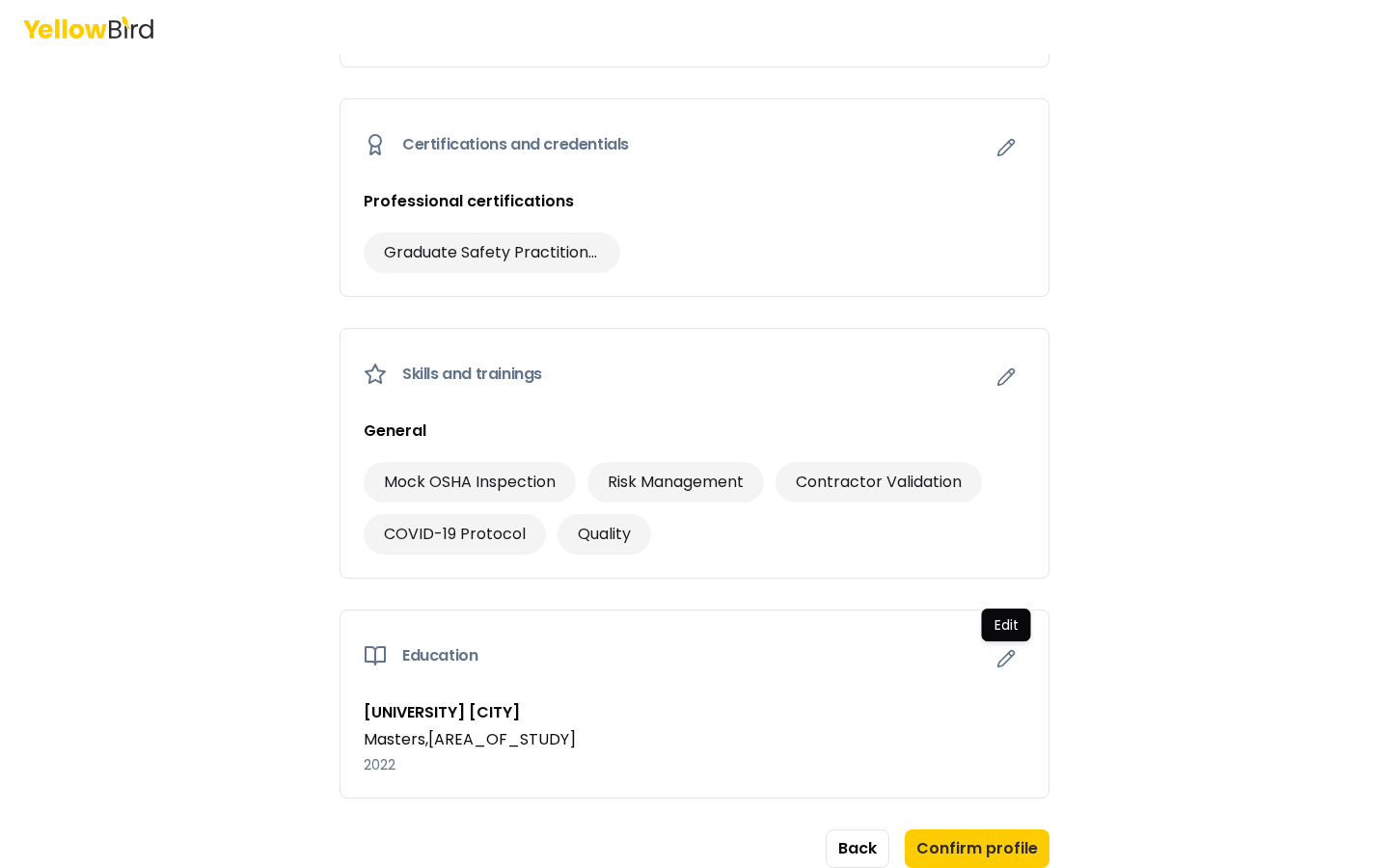 scroll, scrollTop: 1047, scrollLeft: 0, axis: vertical 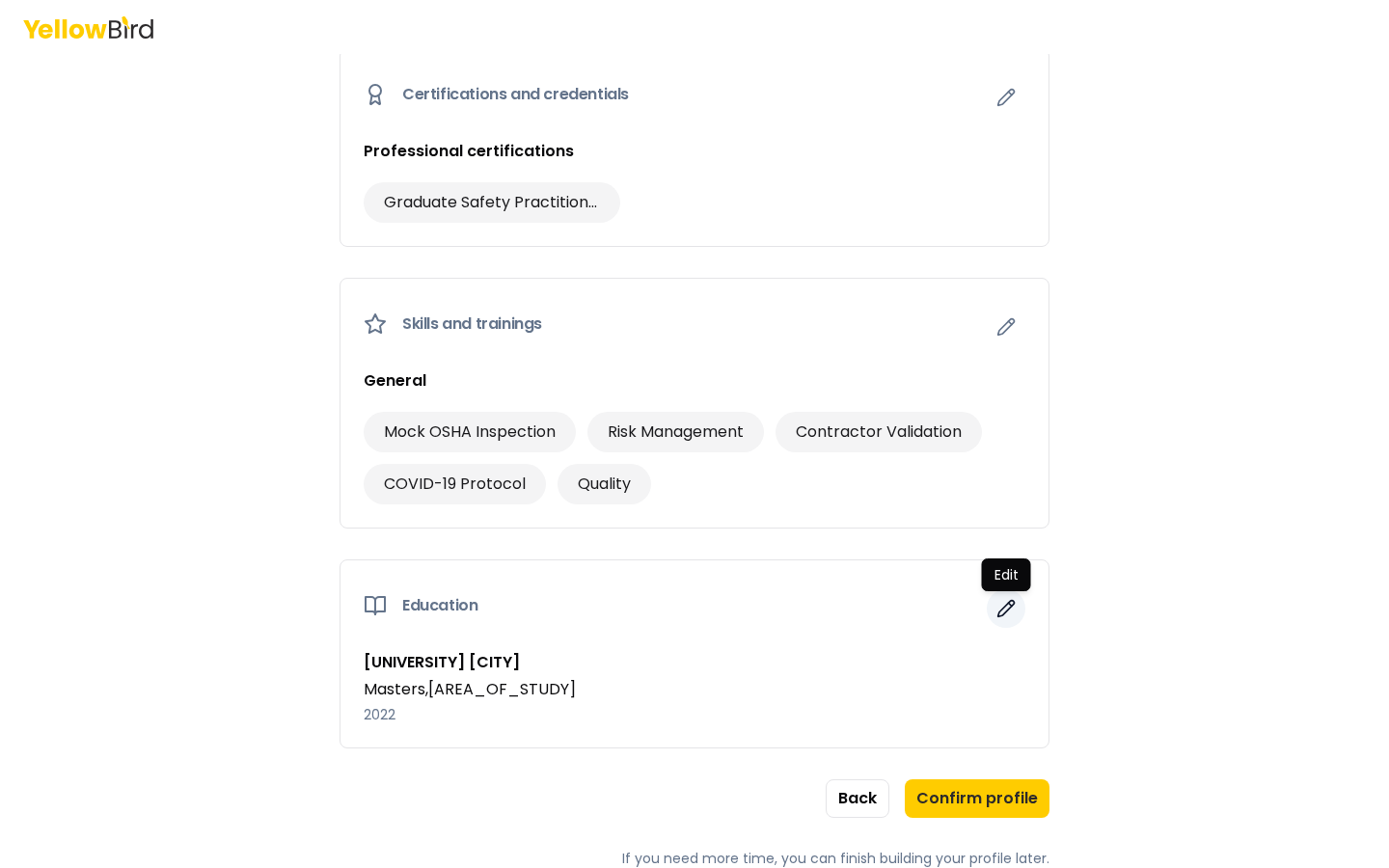 click 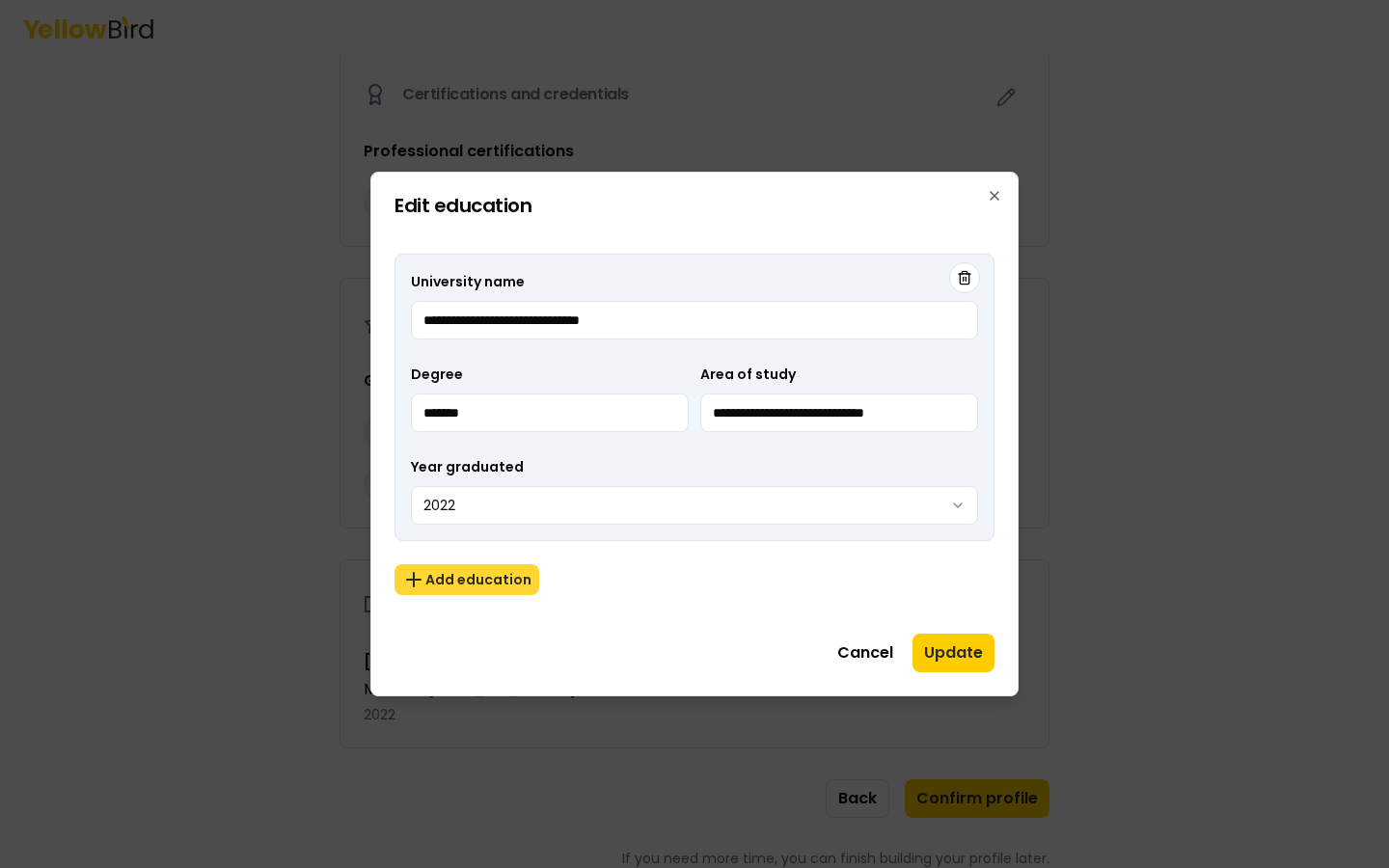 click on "Add education" at bounding box center [467, 580] 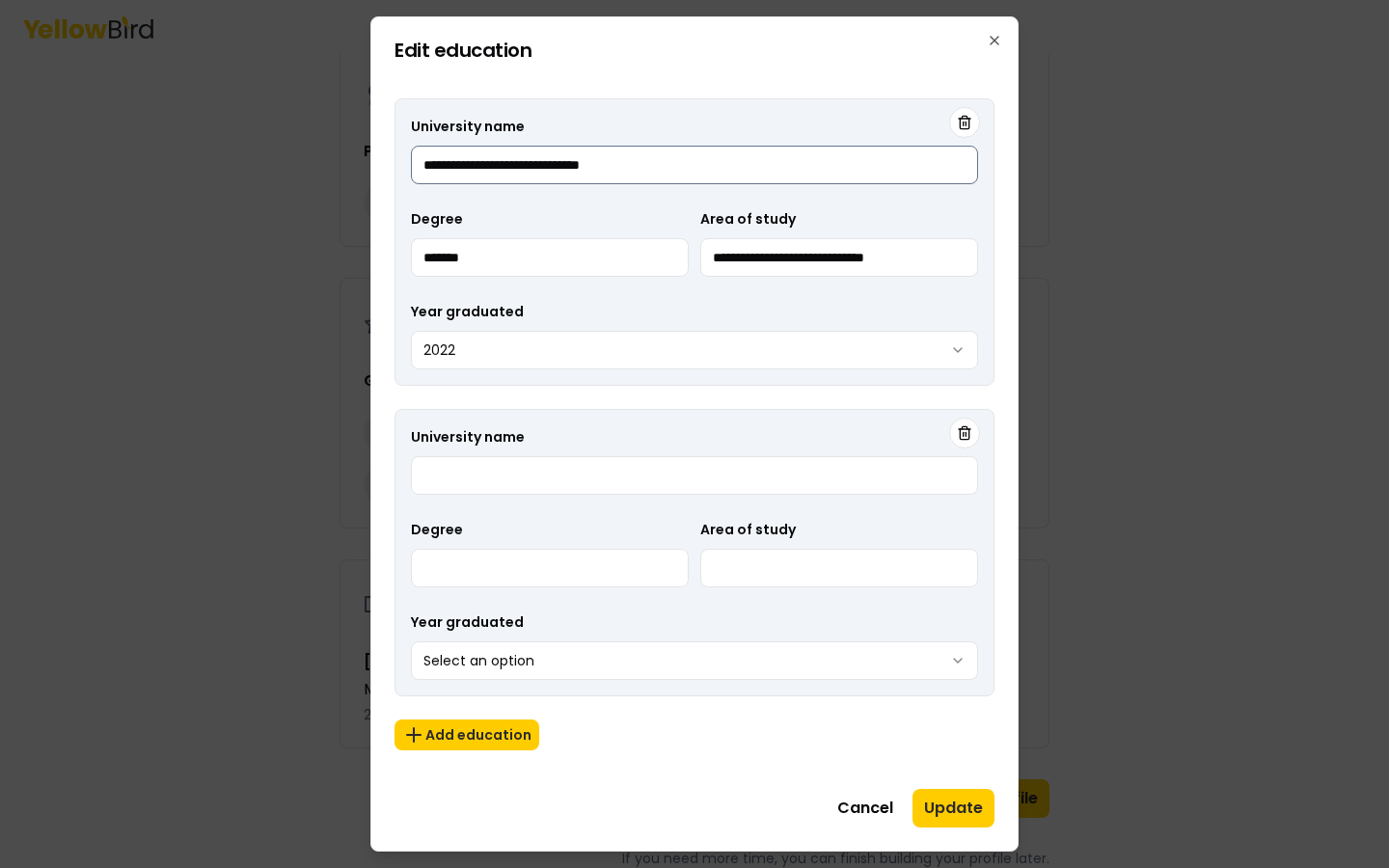 click on "**********" at bounding box center [694, 165] 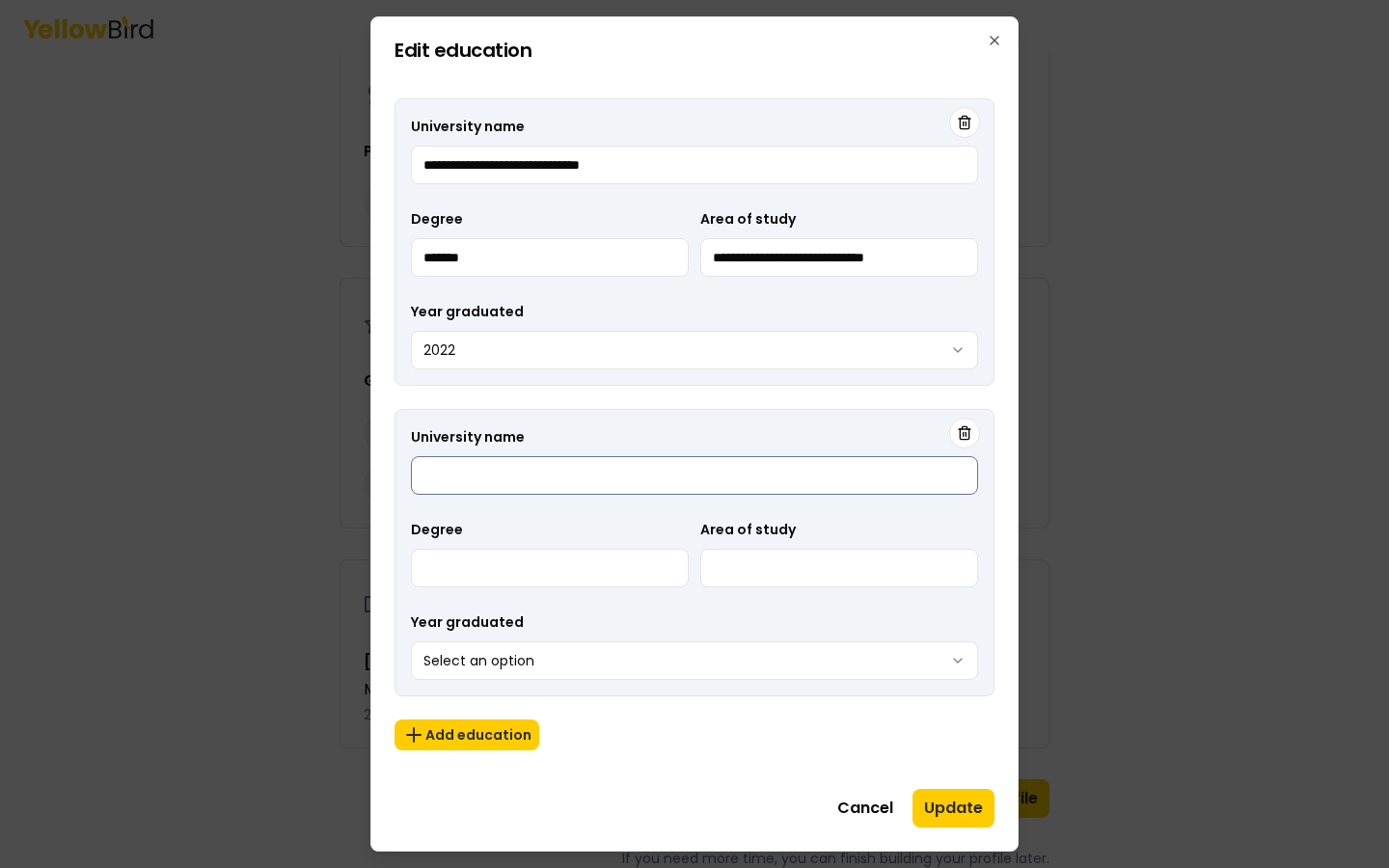 click on "University name" at bounding box center [694, 475] 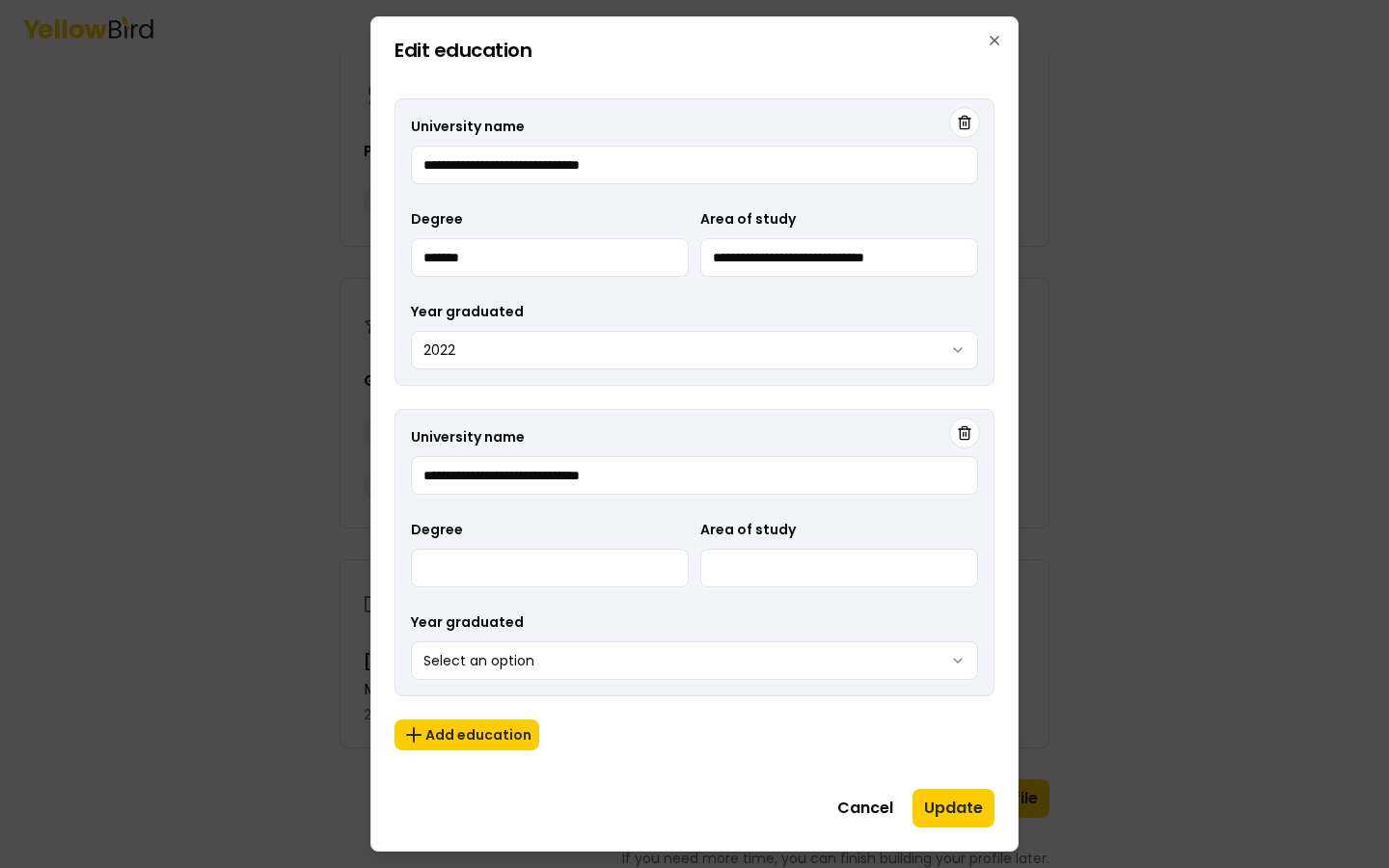 type on "**********" 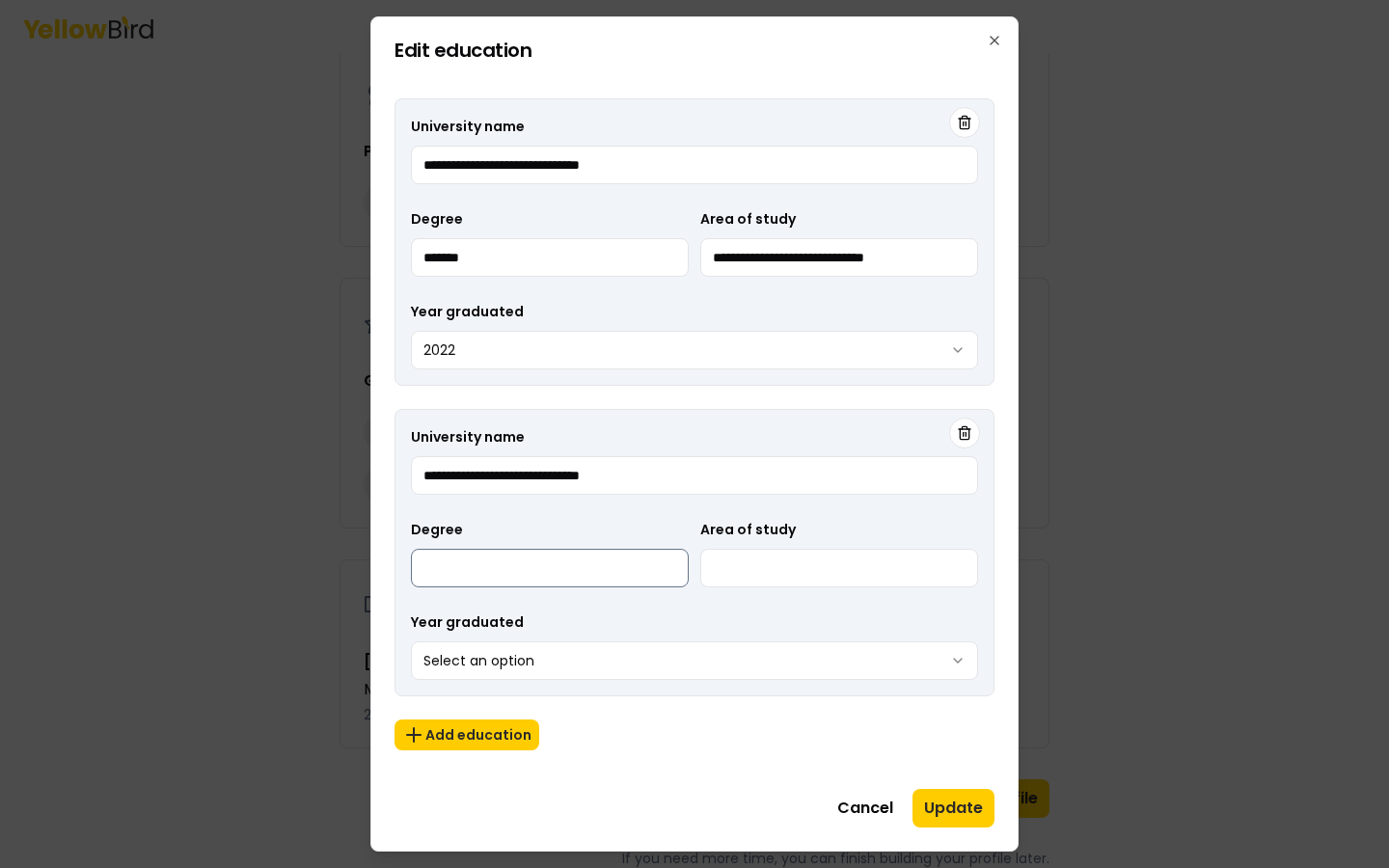 click on "Degree" at bounding box center (550, 568) 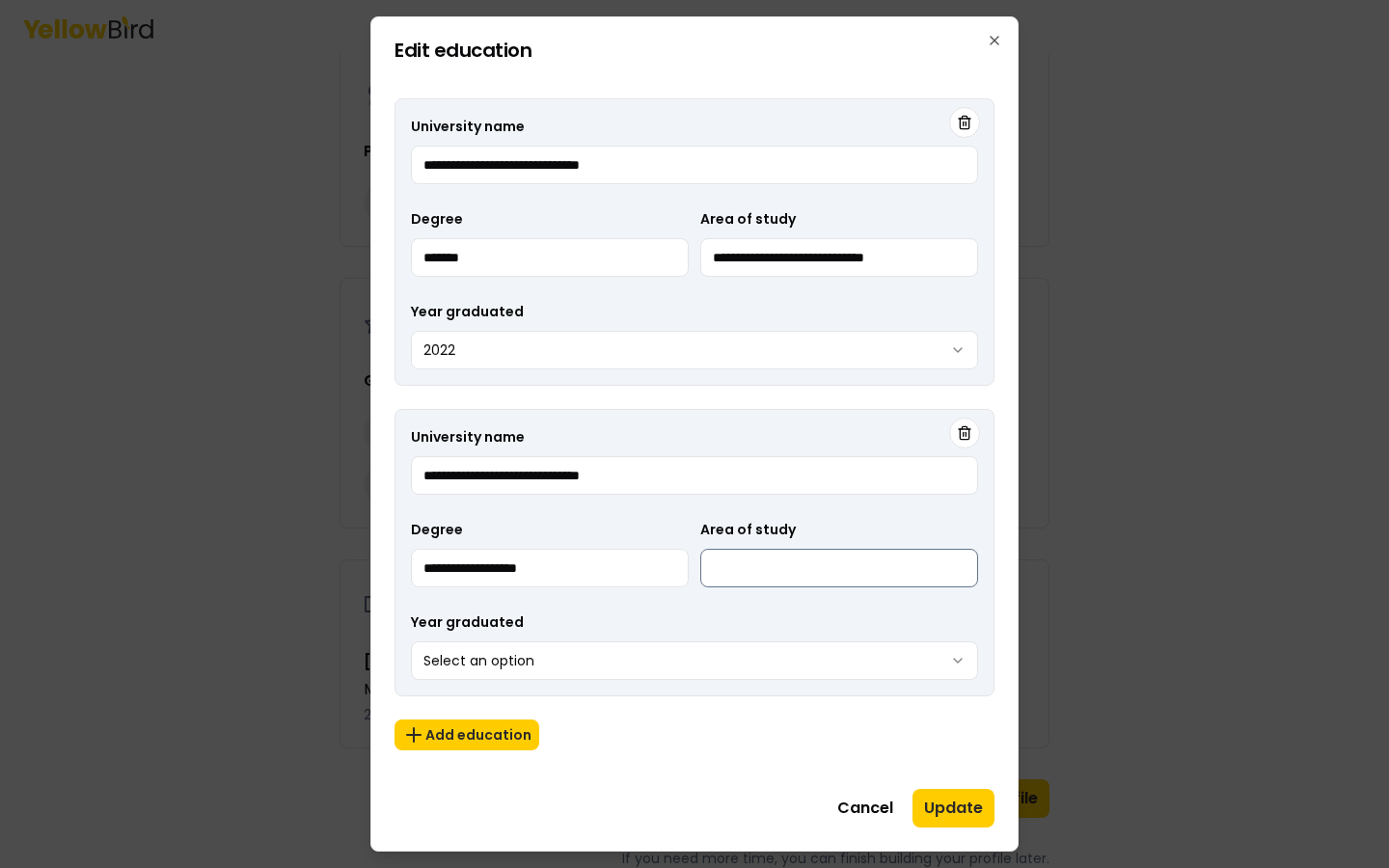 type on "**********" 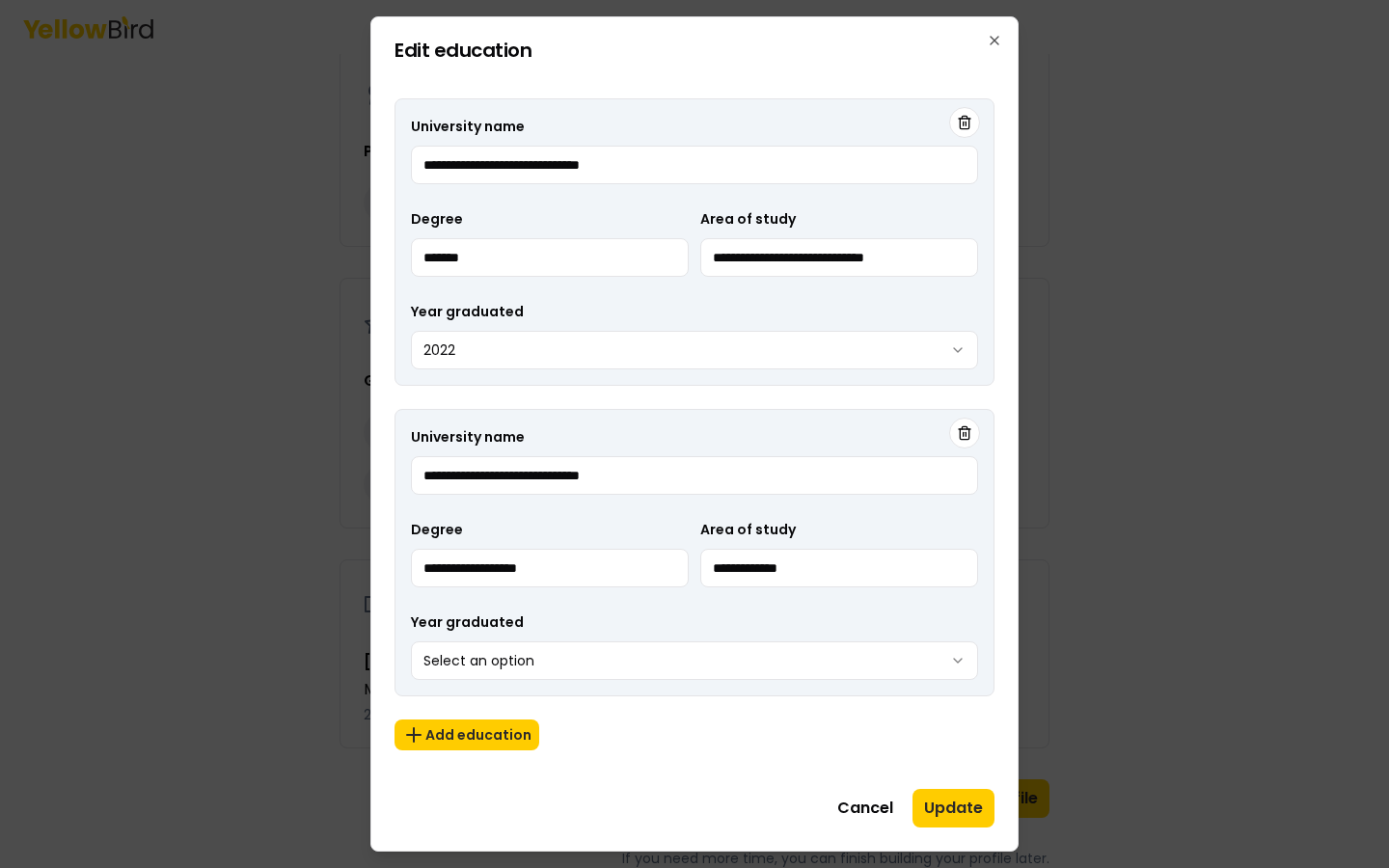 type on "**********" 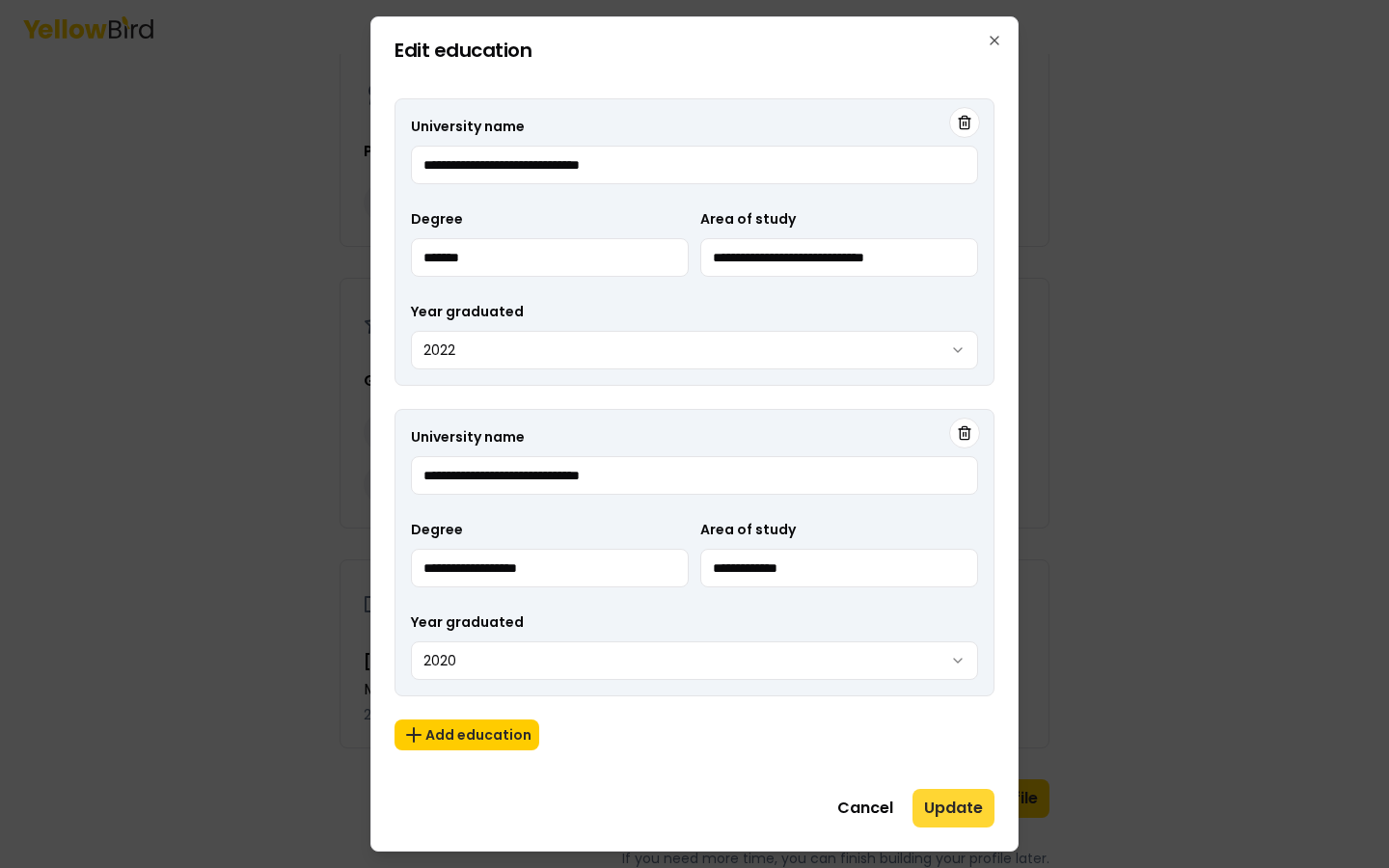click on "Update" at bounding box center (953, 808) 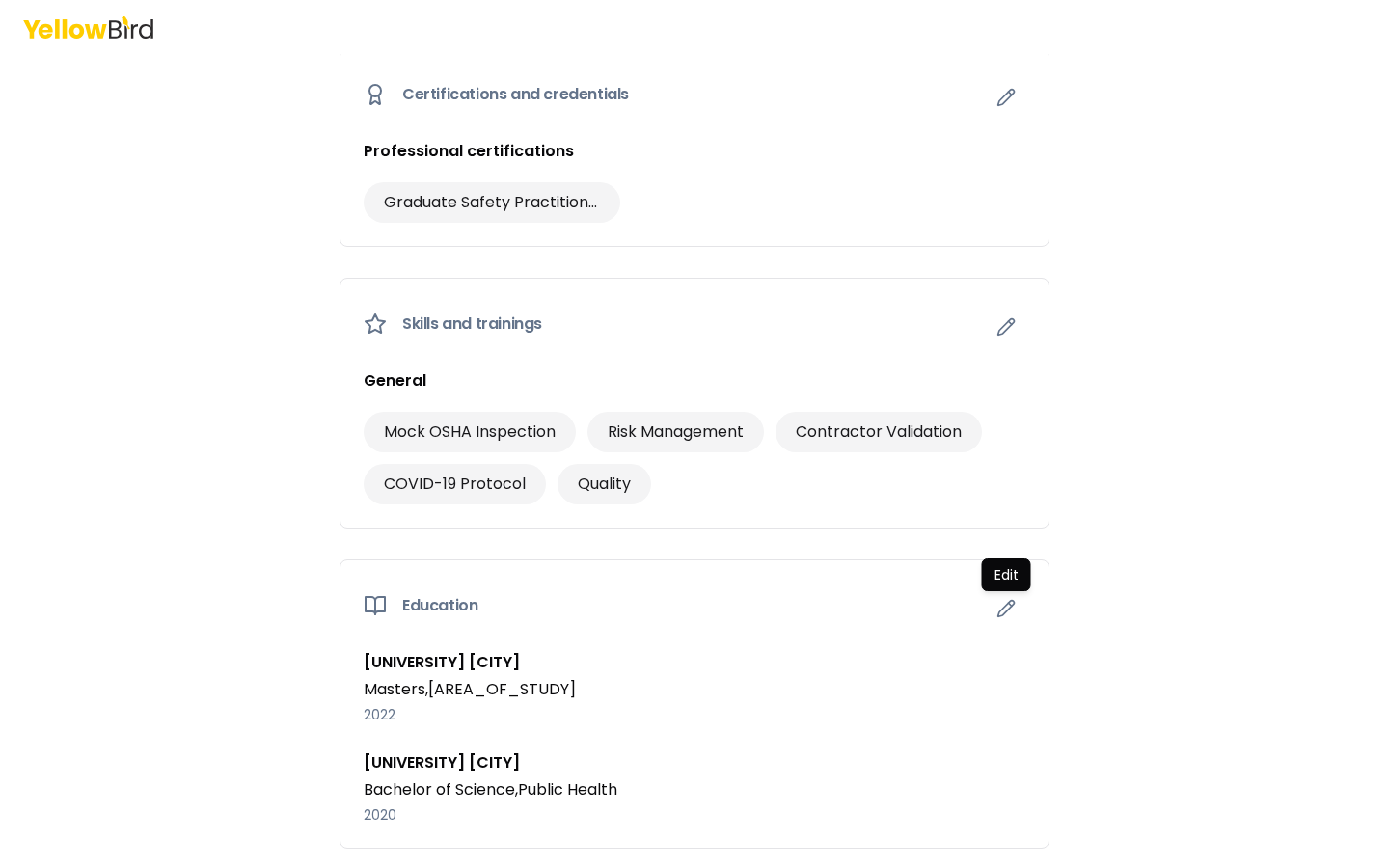 scroll, scrollTop: 1148, scrollLeft: 0, axis: vertical 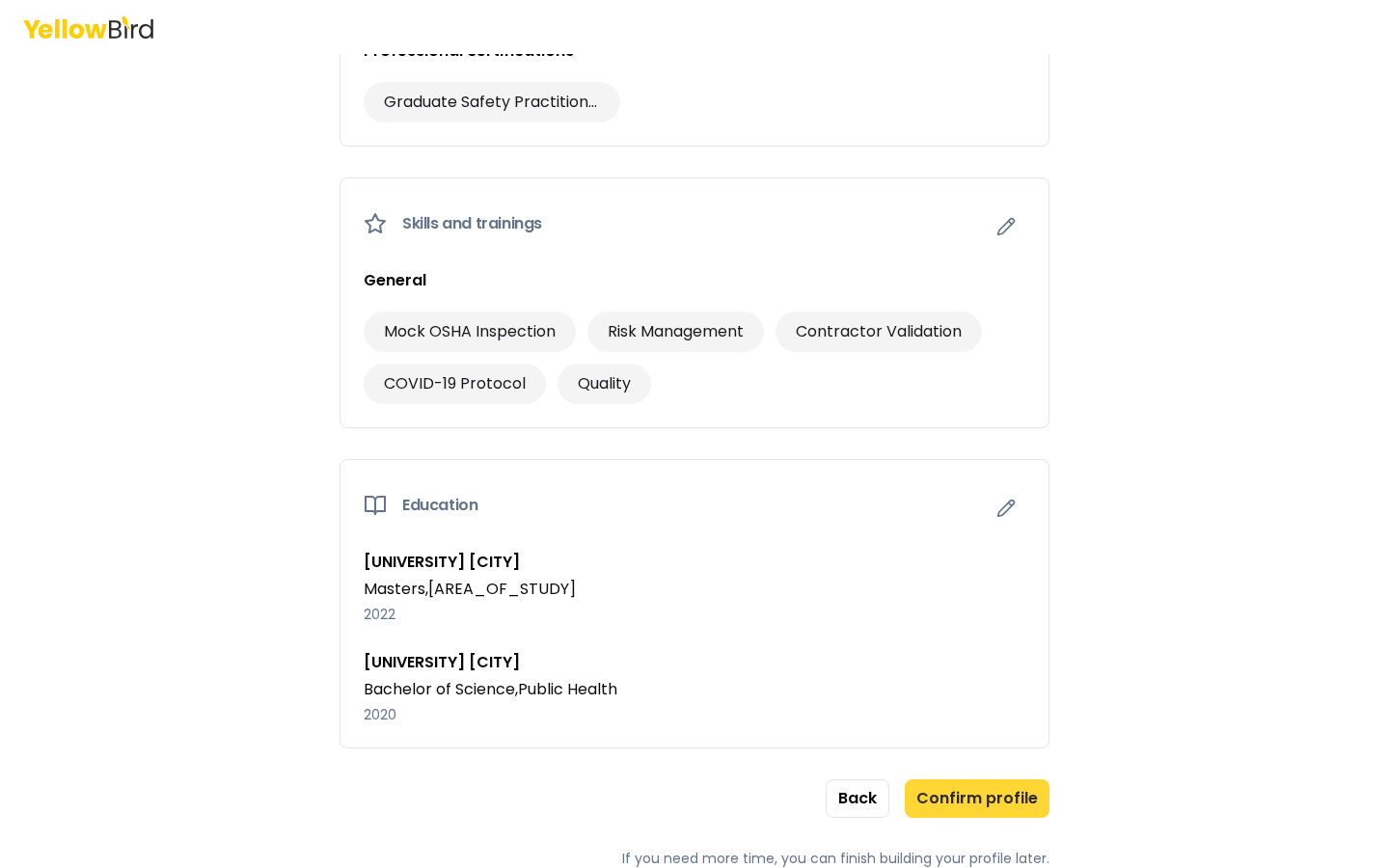 click on "Confirm profile" at bounding box center (977, 799) 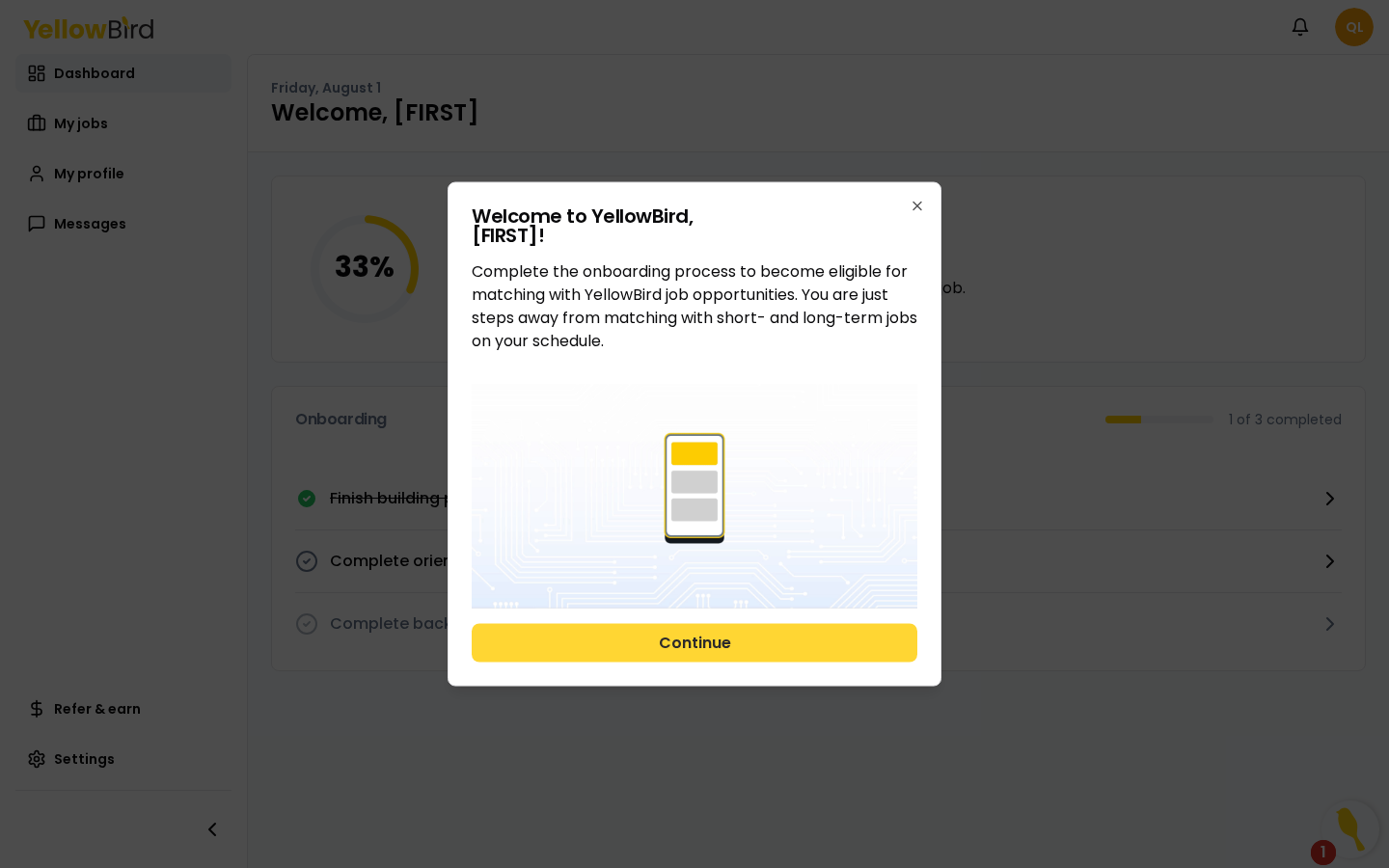 click on "Continue" at bounding box center (694, 642) 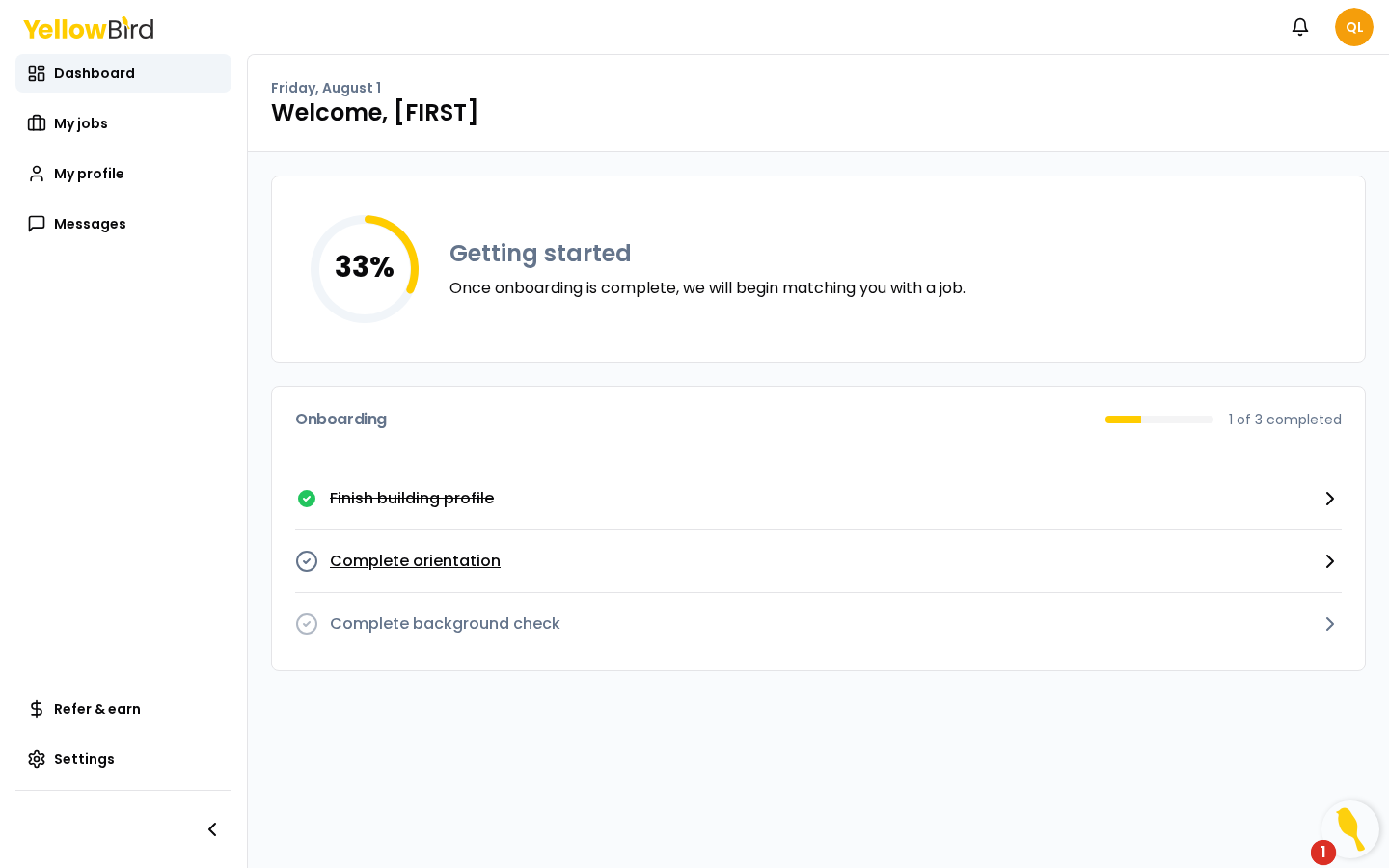 click on "Complete orientation" at bounding box center (818, 561) 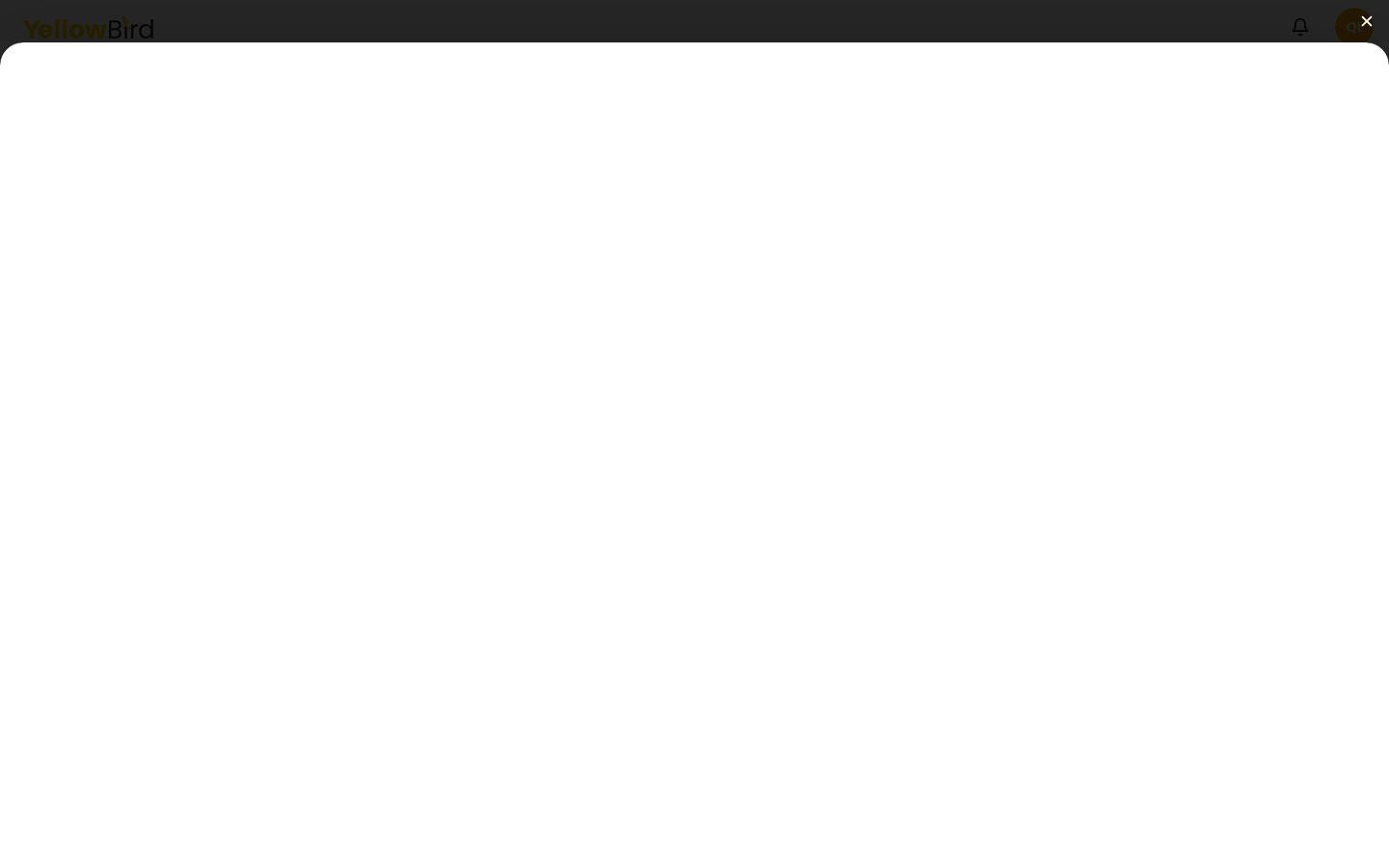 click at bounding box center [694, 21] 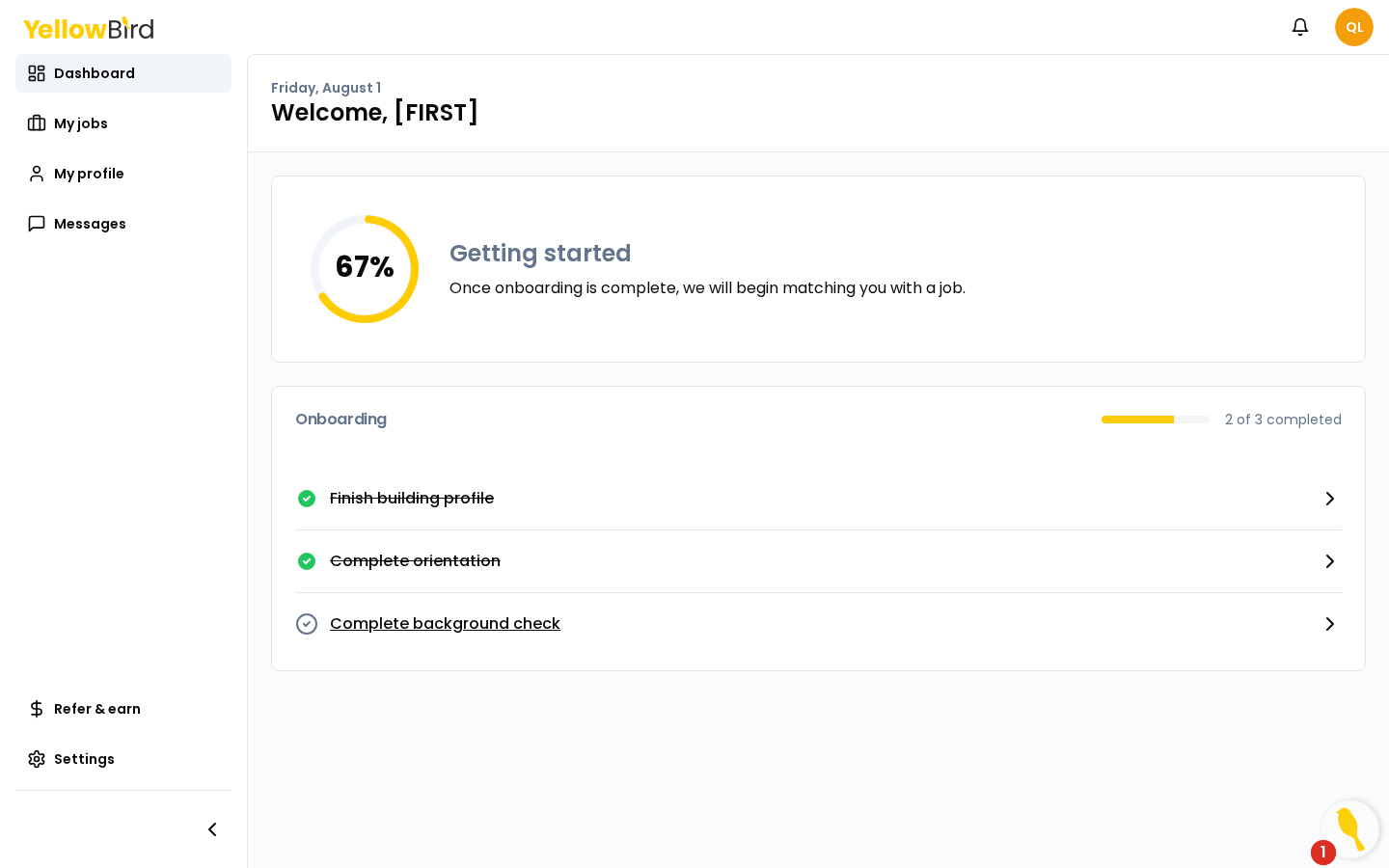 click on "Complete background check" at bounding box center (818, 624) 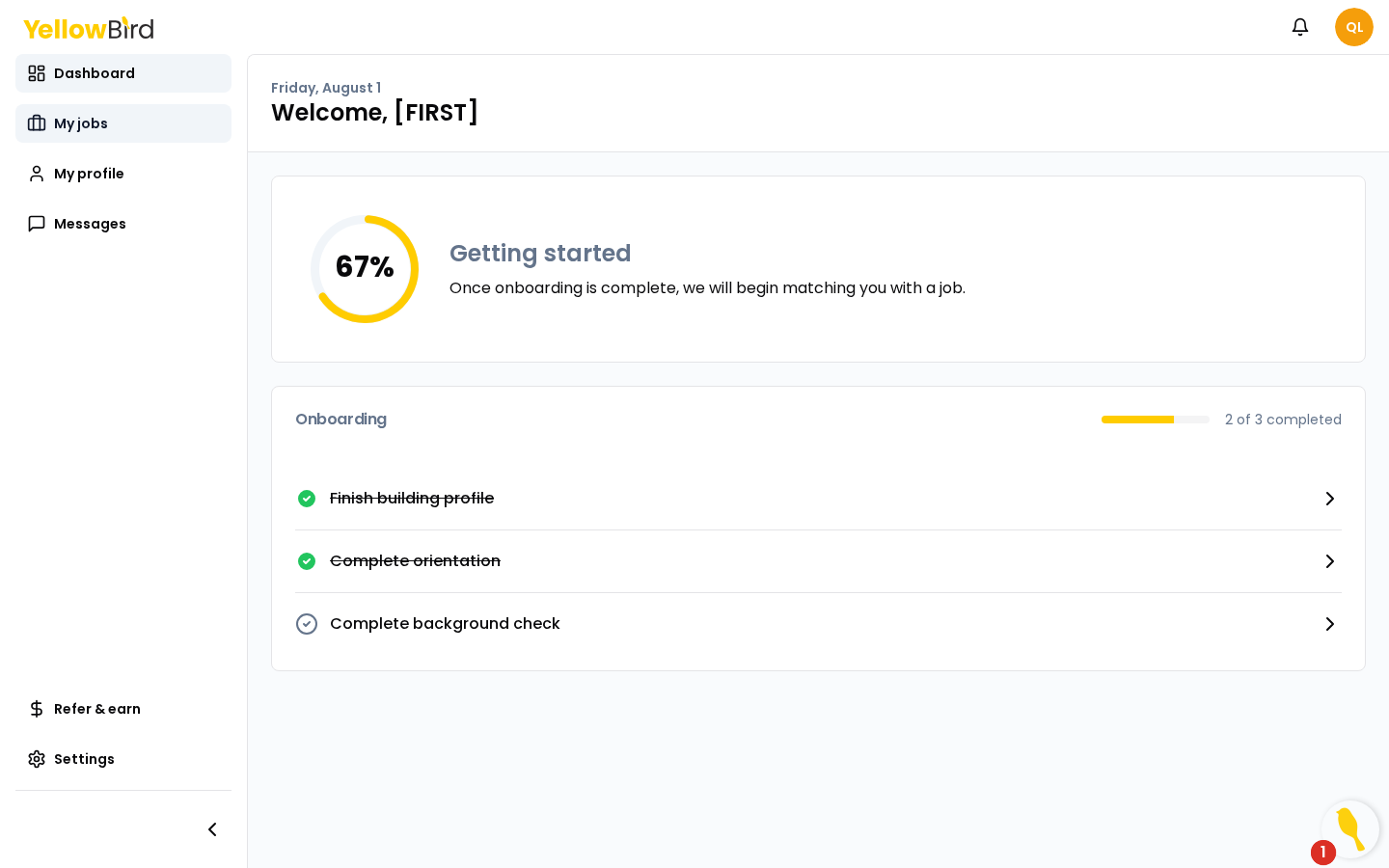 click on "My jobs" at bounding box center (123, 123) 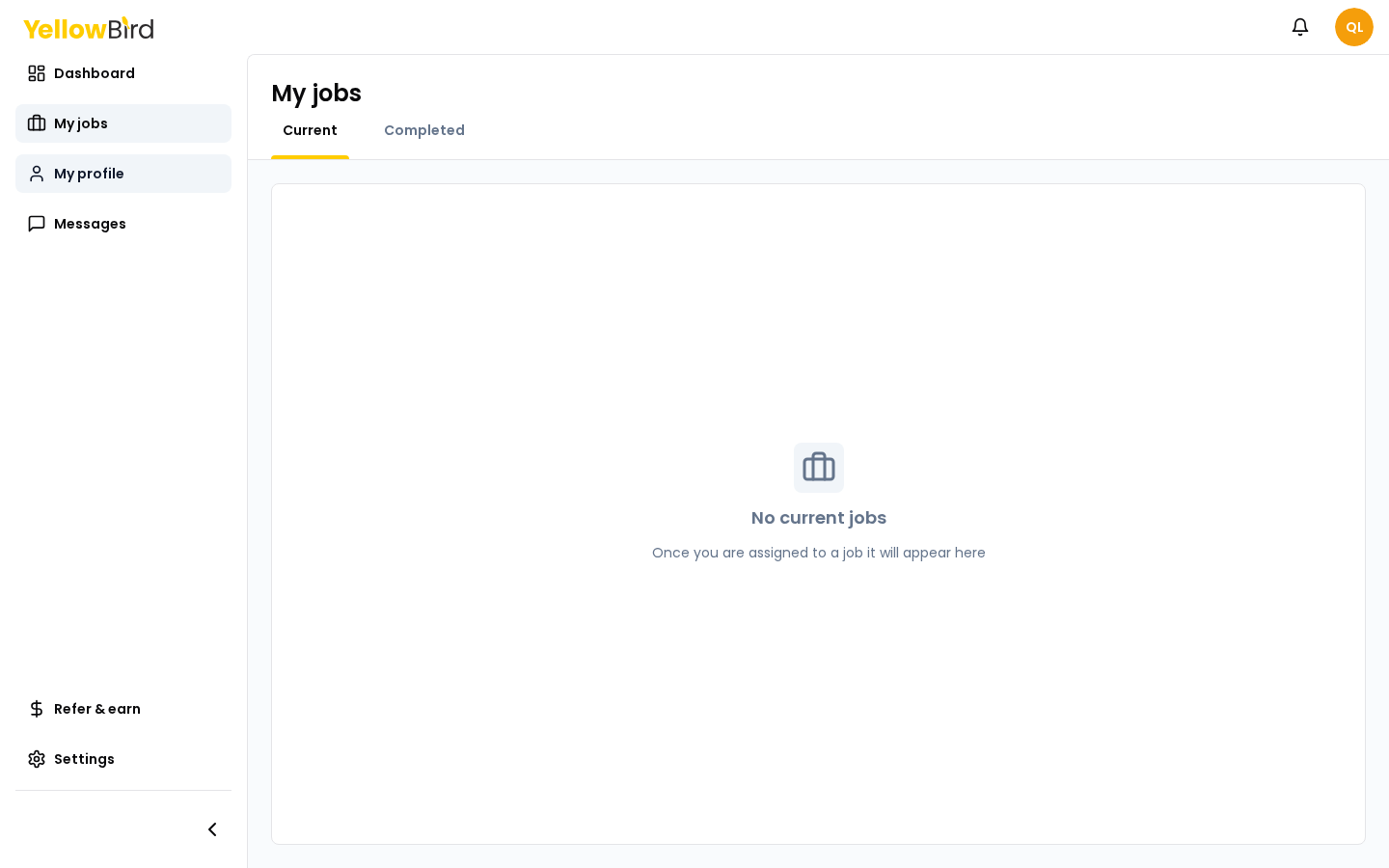 click on "My profile" at bounding box center (89, 174) 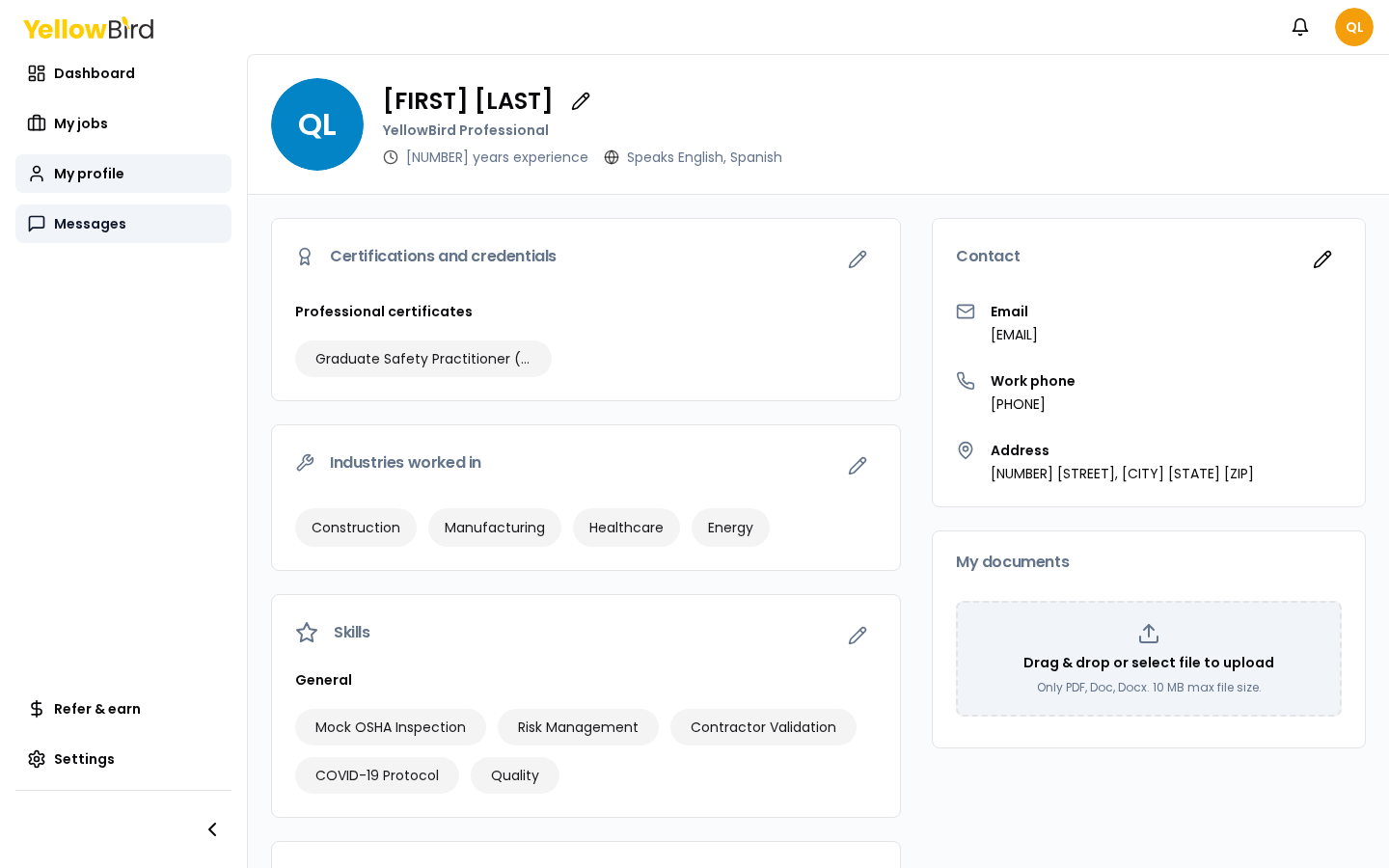 click on "Messages" at bounding box center (90, 224) 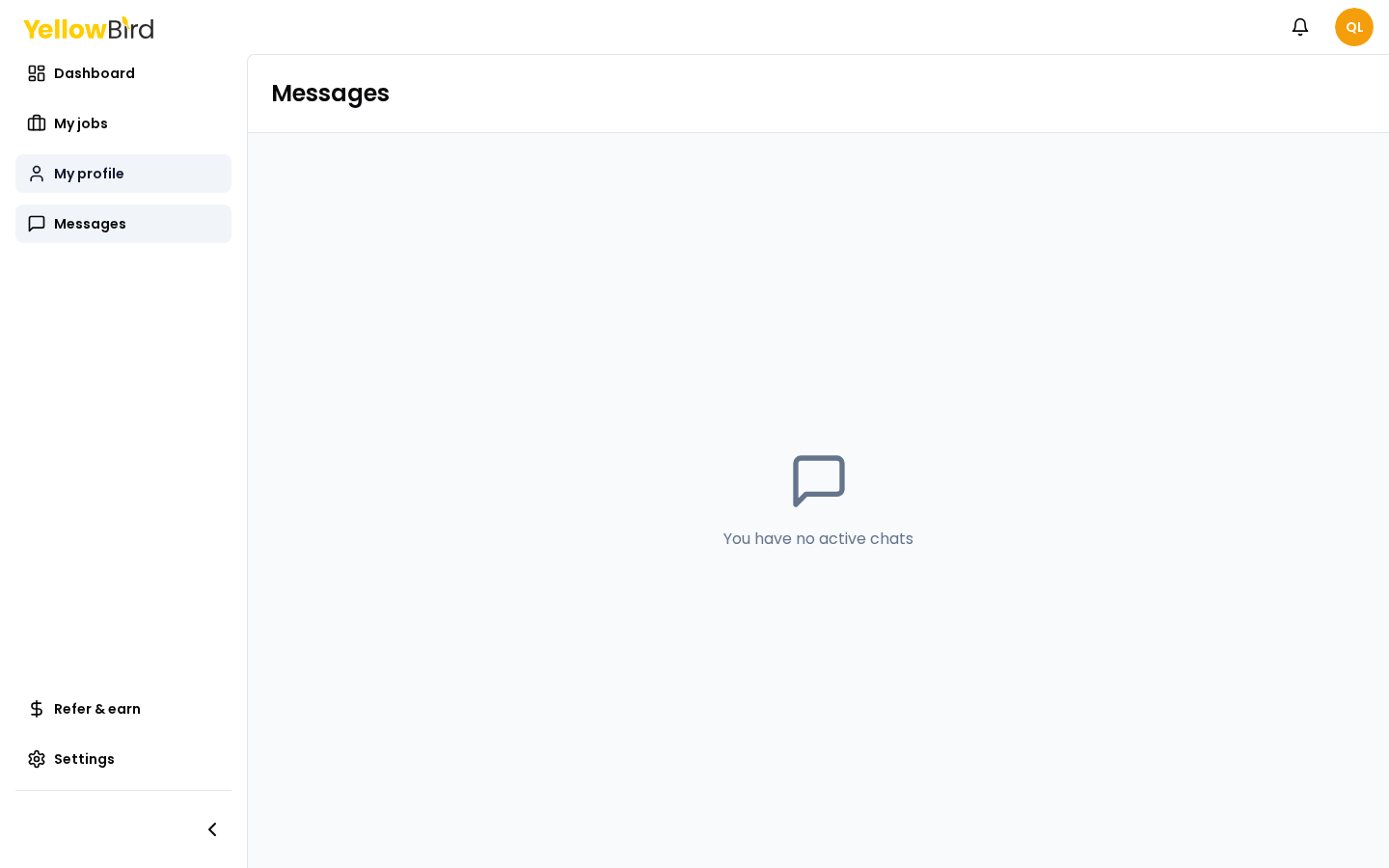 click on "My profile" at bounding box center (123, 174) 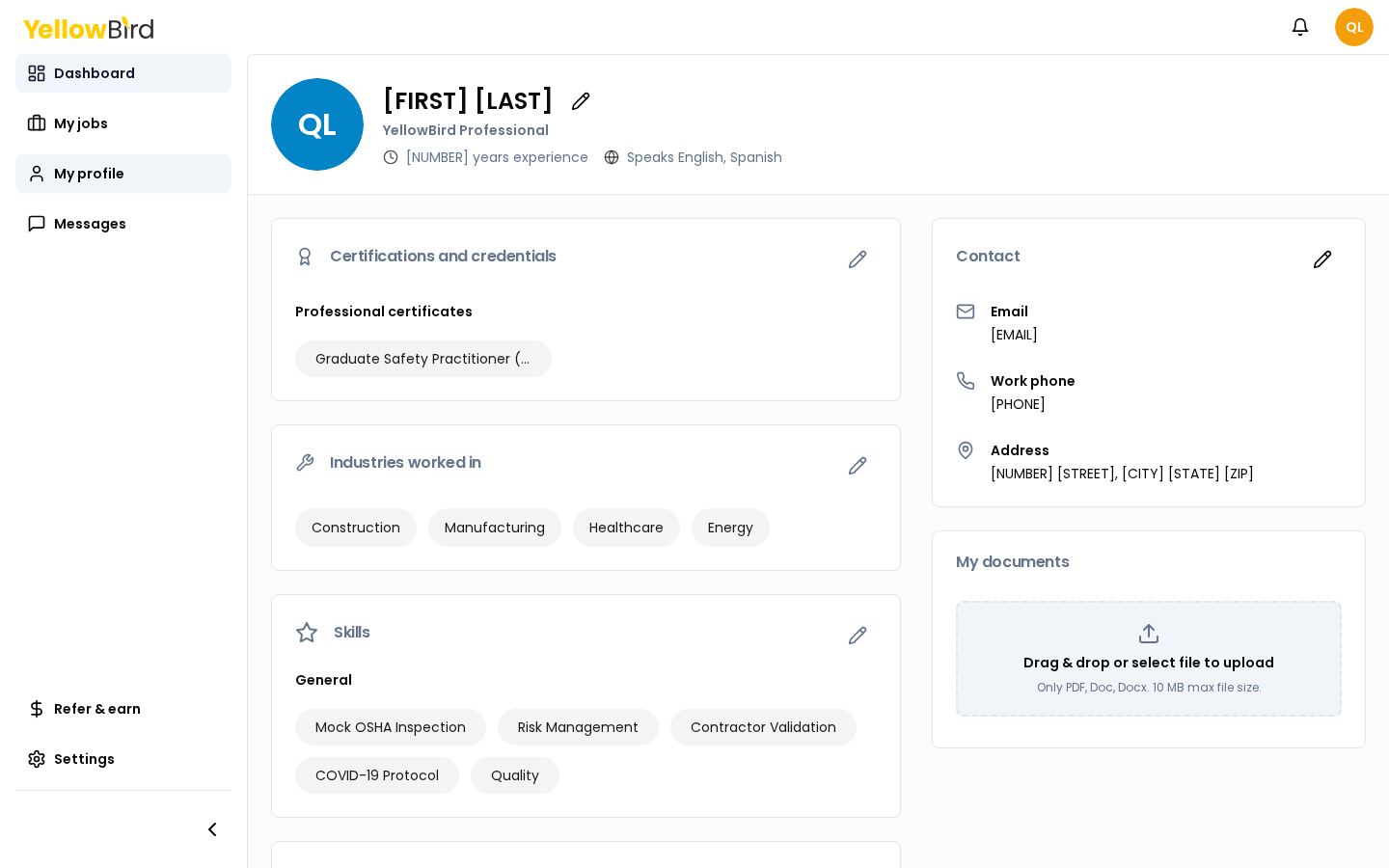 click on "Dashboard" at bounding box center [123, 73] 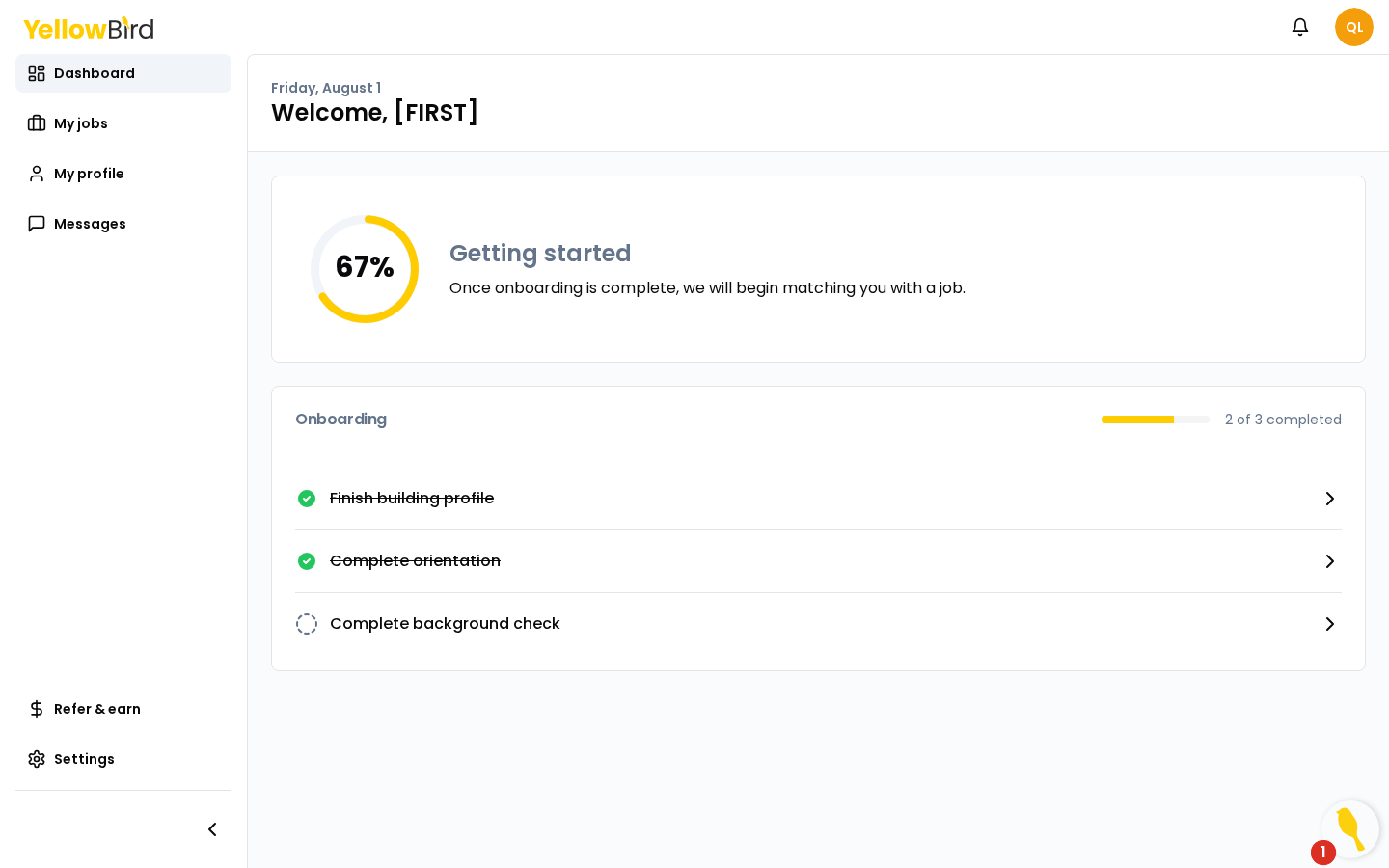 click at bounding box center [1350, 829] 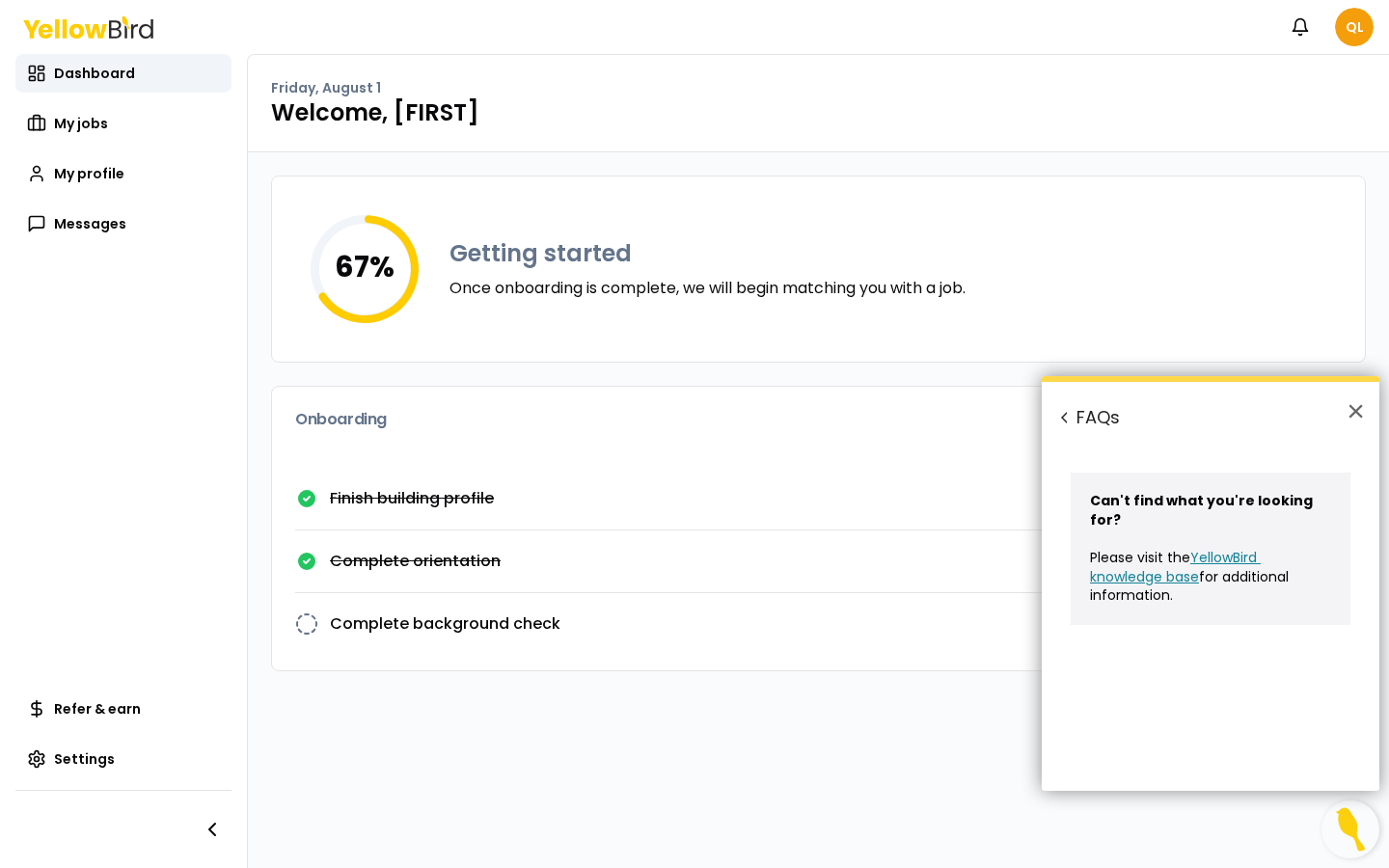 click on "67 % Getting started Once onboarding is complete, we will begin matching you with a job. Onboarding 2 of 3 completed Finish building profile Complete orientation Complete background check" at bounding box center [818, 510] 